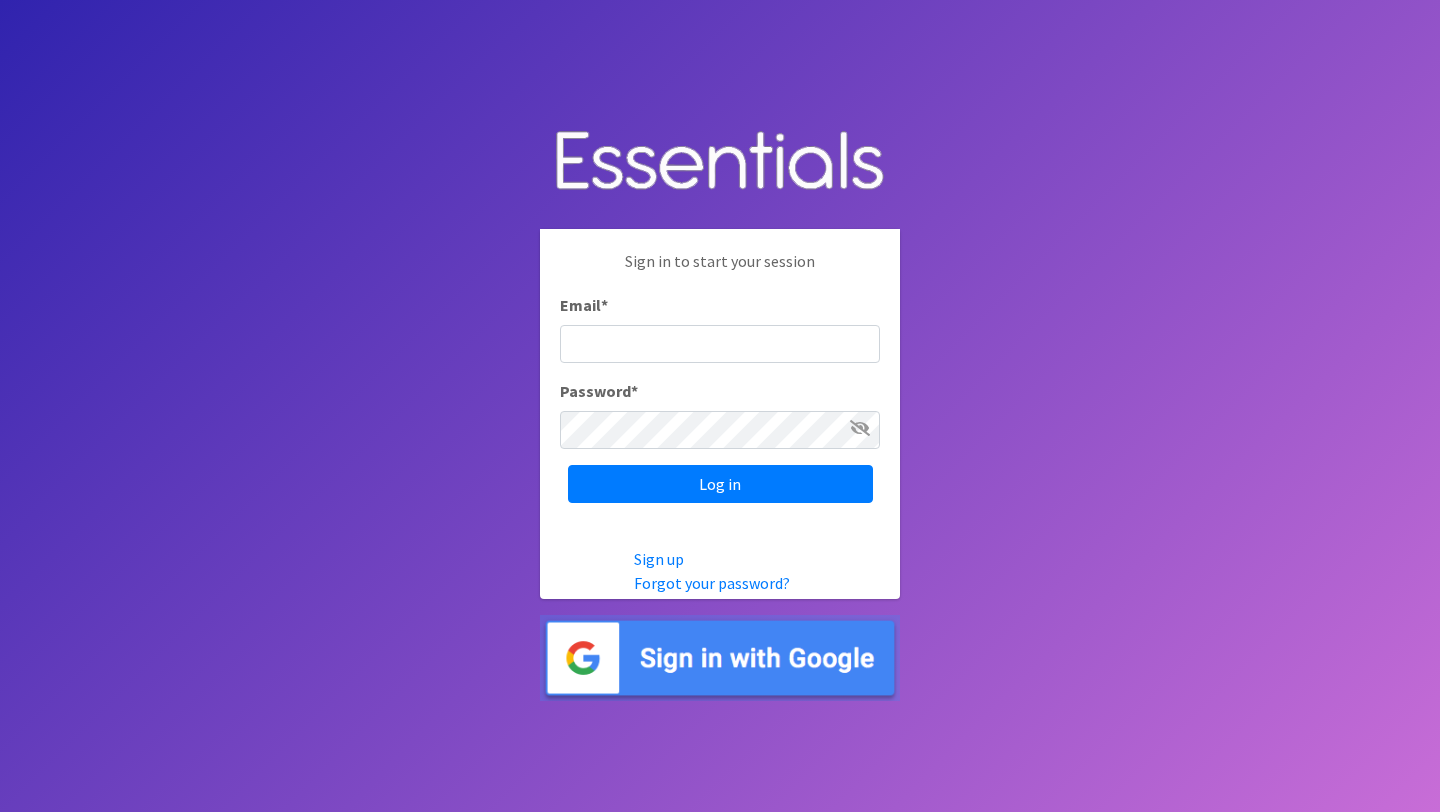 scroll, scrollTop: 0, scrollLeft: 0, axis: both 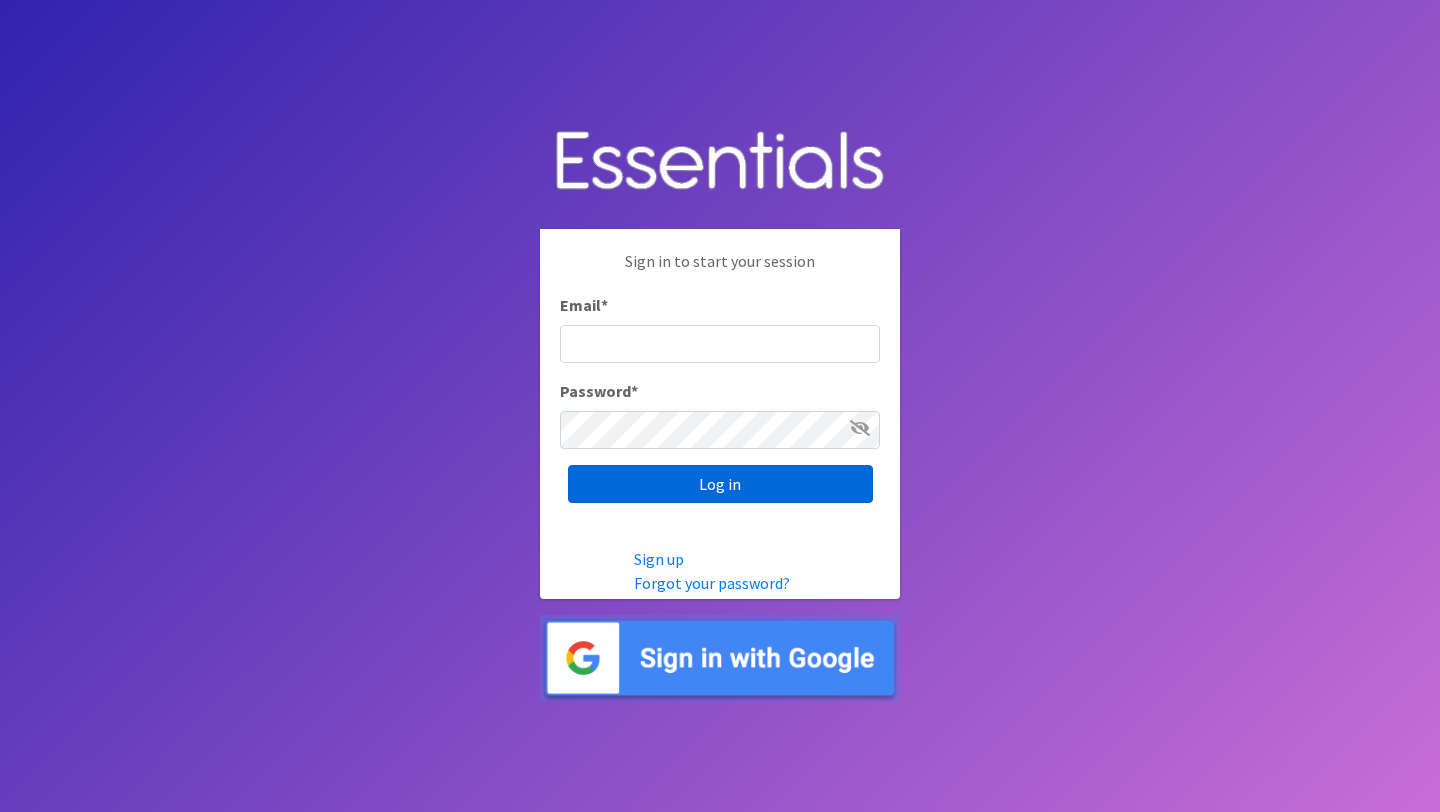 type on "ida@[EMAIL]" 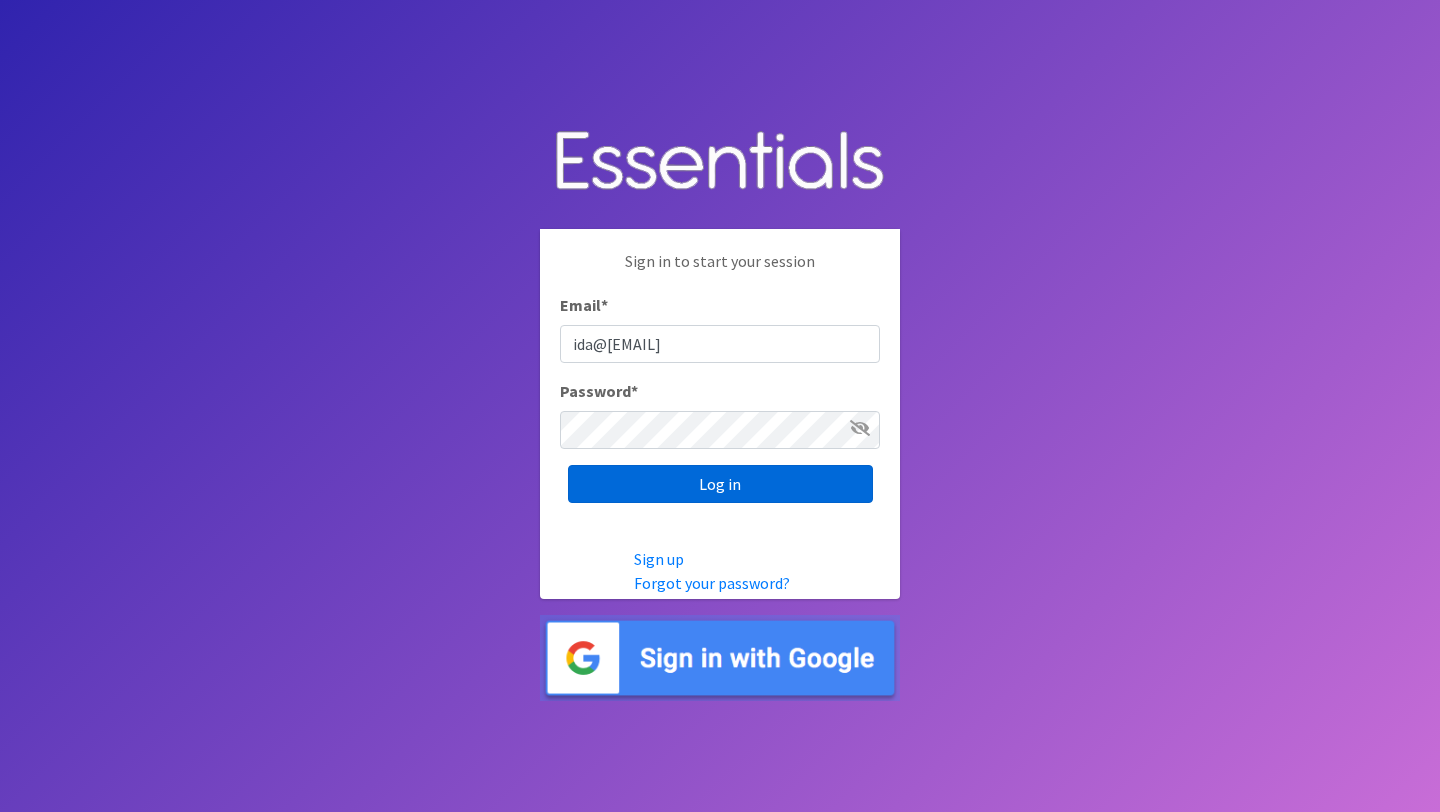click on "Log in" at bounding box center [720, 484] 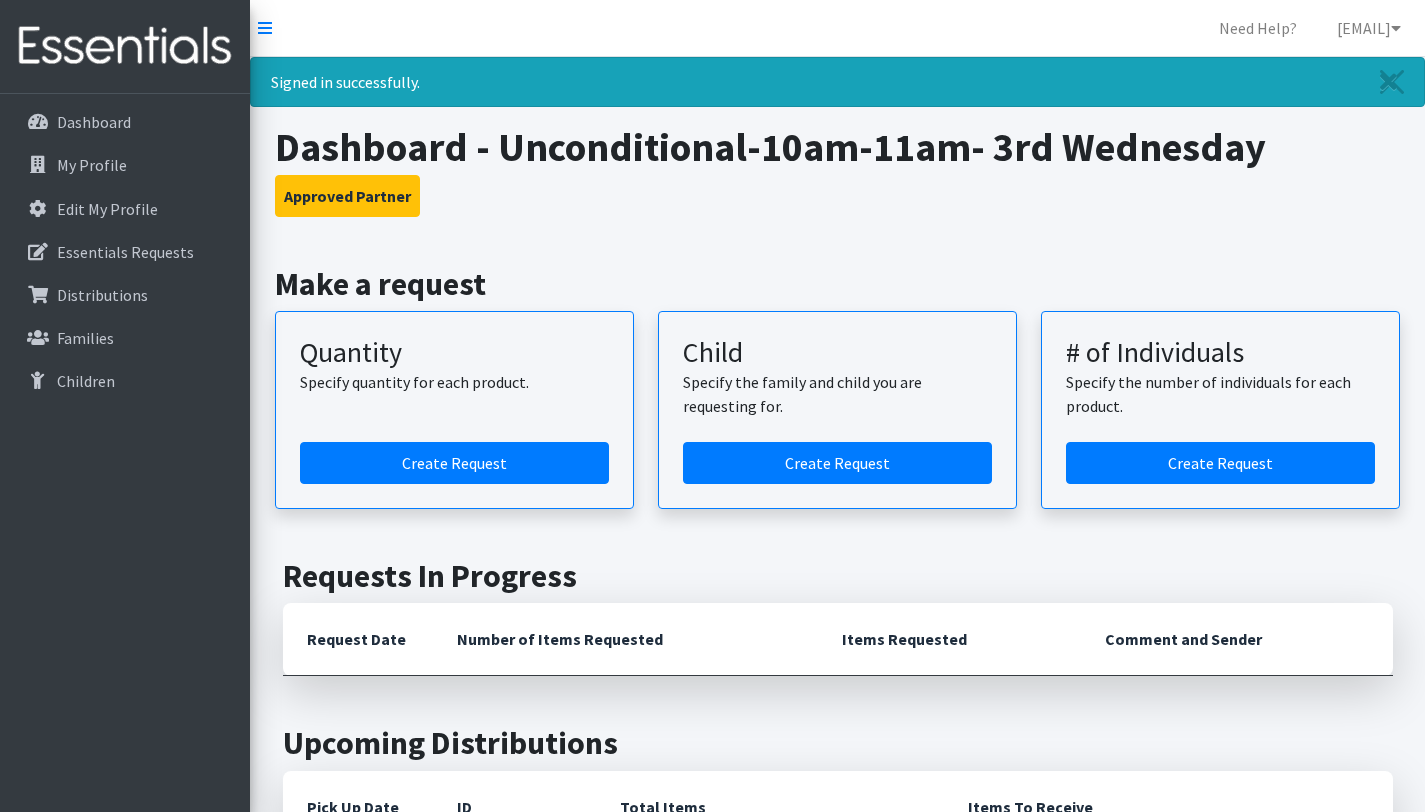 scroll, scrollTop: 0, scrollLeft: 0, axis: both 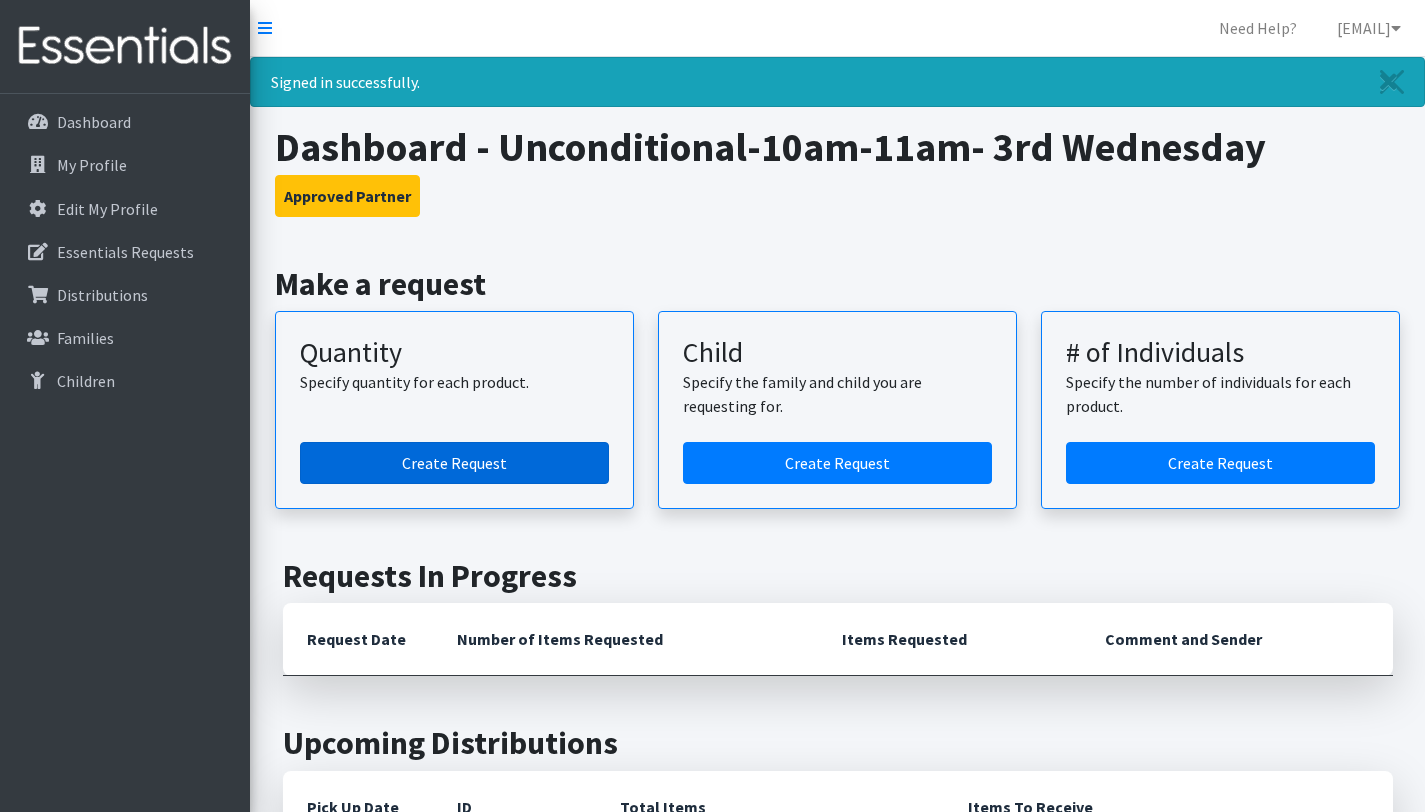 click on "Create Request" at bounding box center [454, 463] 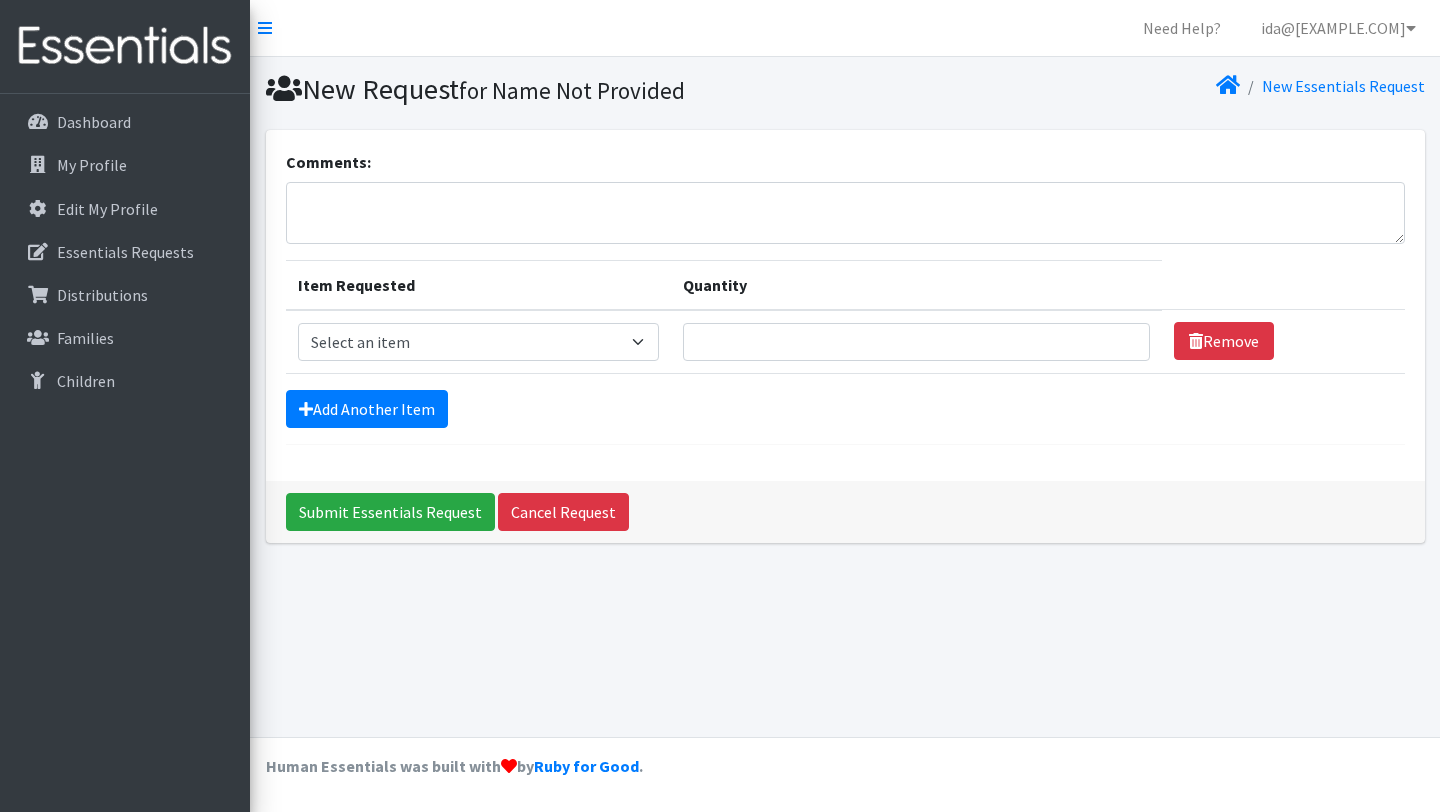 scroll, scrollTop: 0, scrollLeft: 0, axis: both 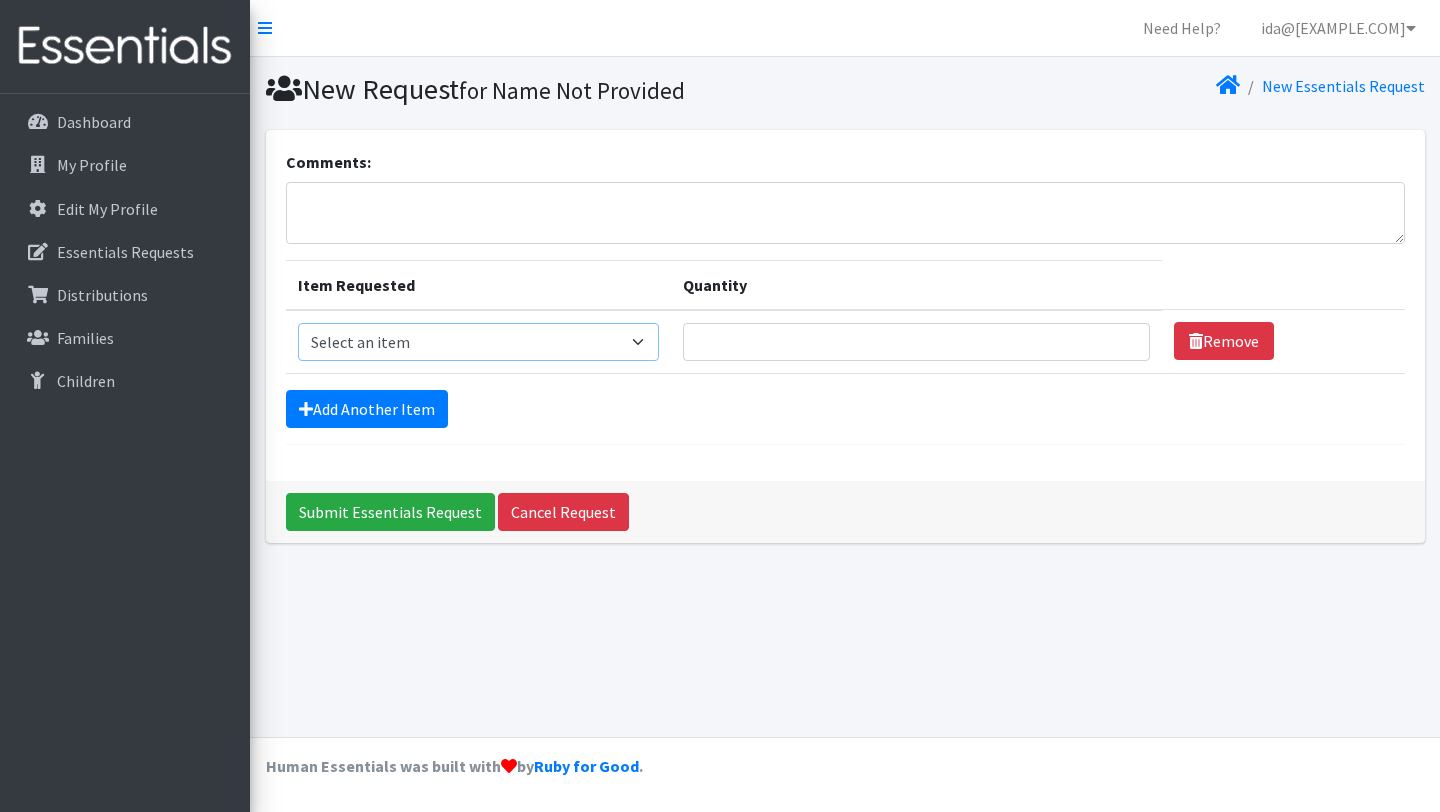 click on "Select an item
Kids (Newborn)
Kids (Size 1)
Kids (Size 2)
Kids (Size 3)
Kids (Size 4)
Kids (Size 5)
Kids (Size 6)
Kids Pull-Ups (2T-3T)
Kids Pull-Ups (3T-4T)
Kids Pull-Ups (4T-5T)
Wipes (Baby)" at bounding box center (478, 342) 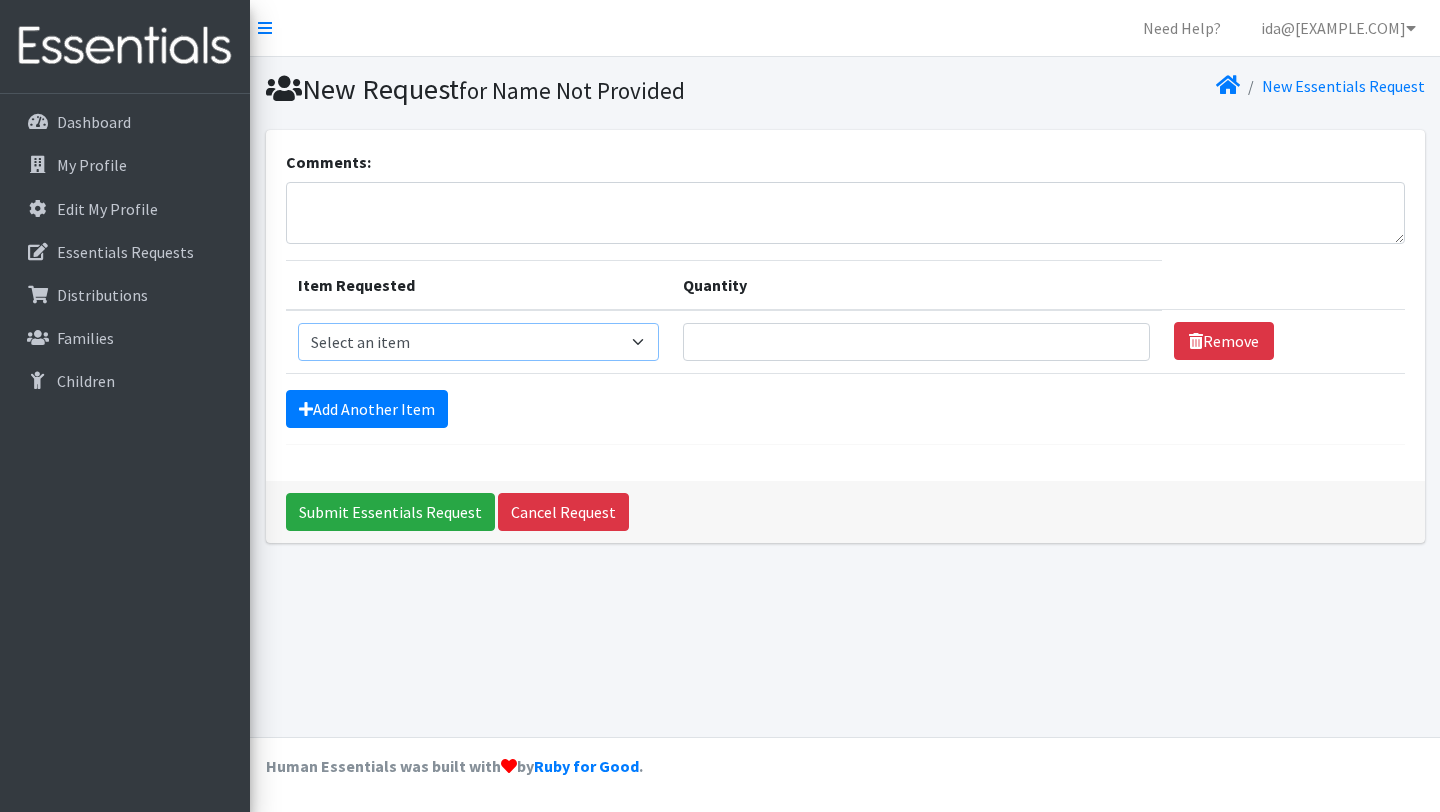 select on "3394" 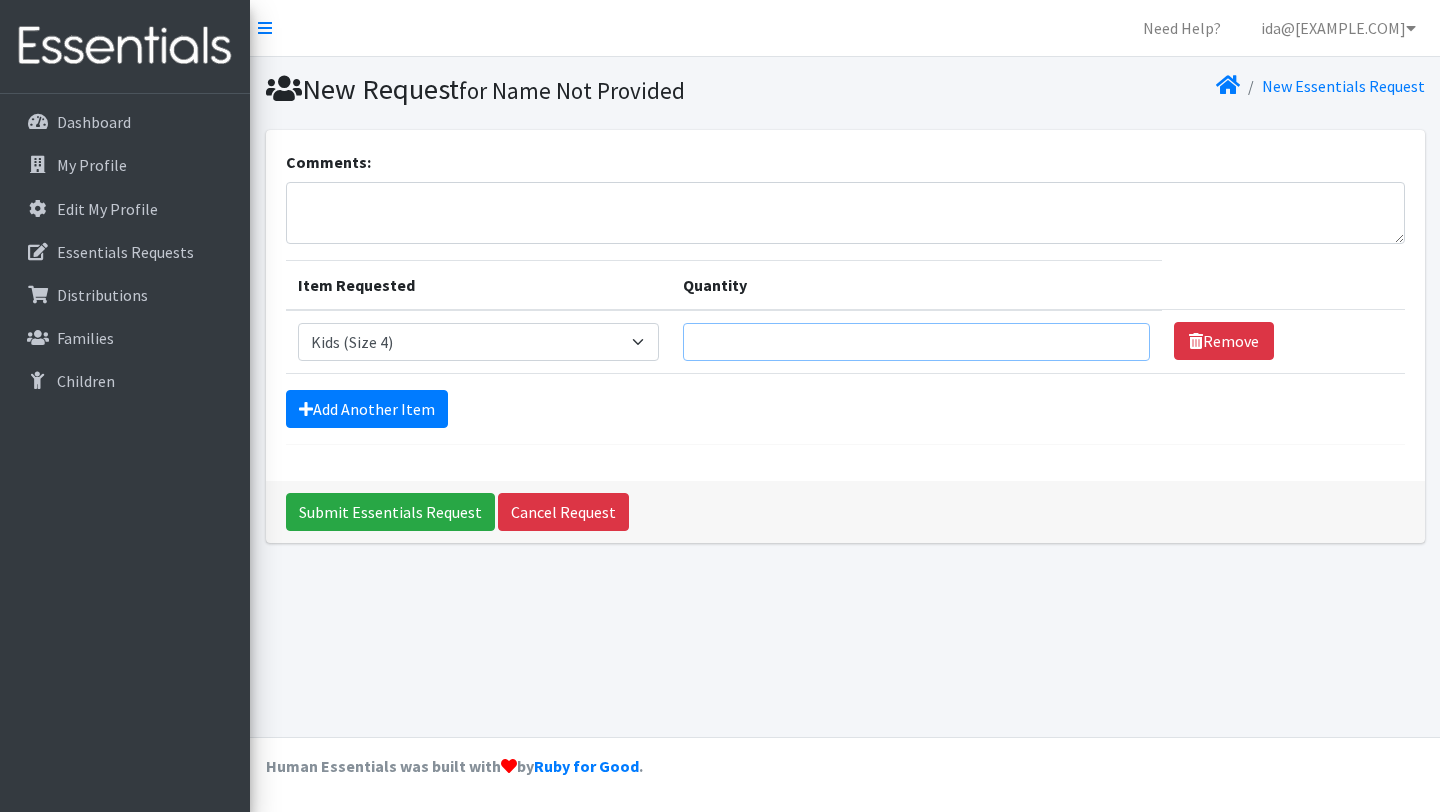 click on "Quantity" at bounding box center (916, 342) 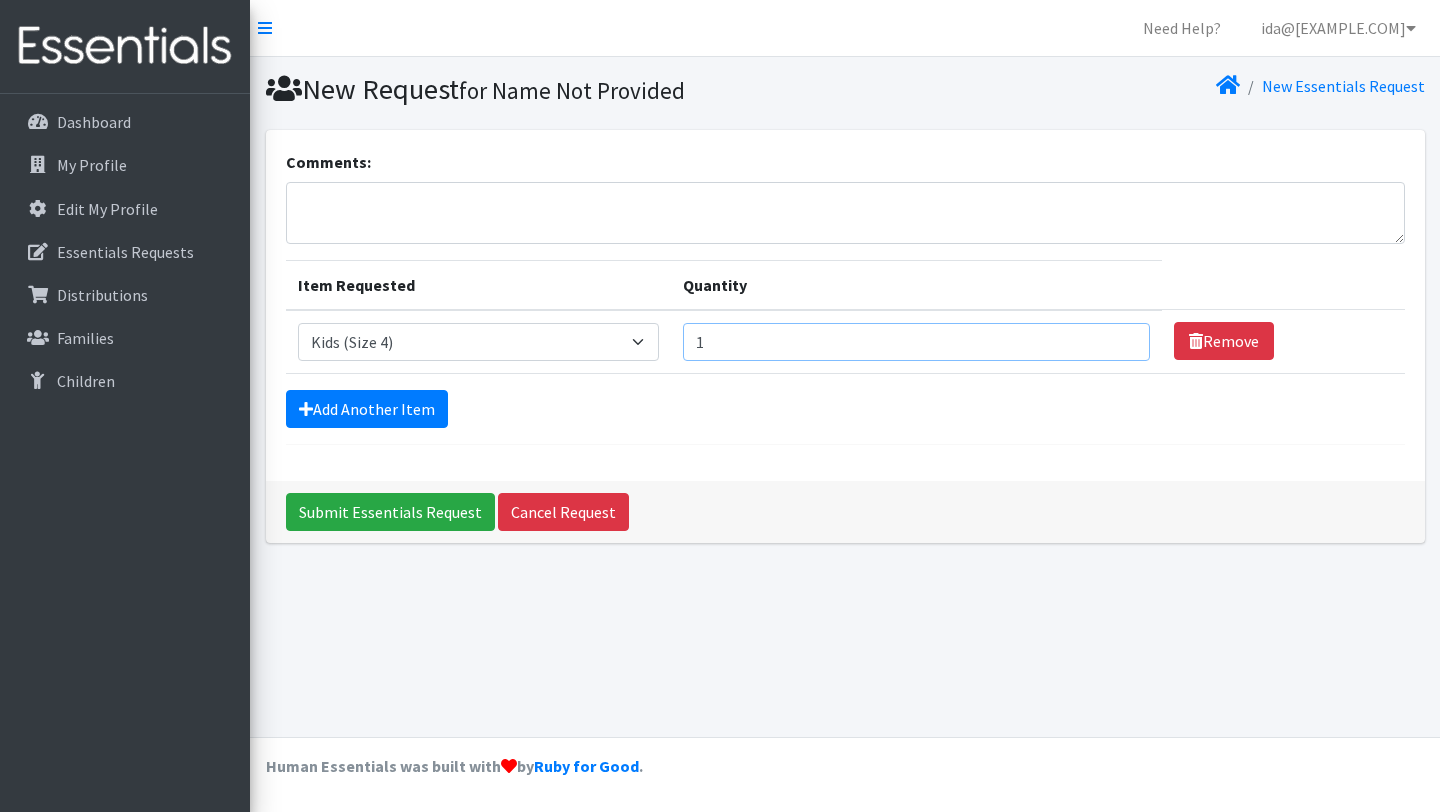 click on "1" at bounding box center (916, 342) 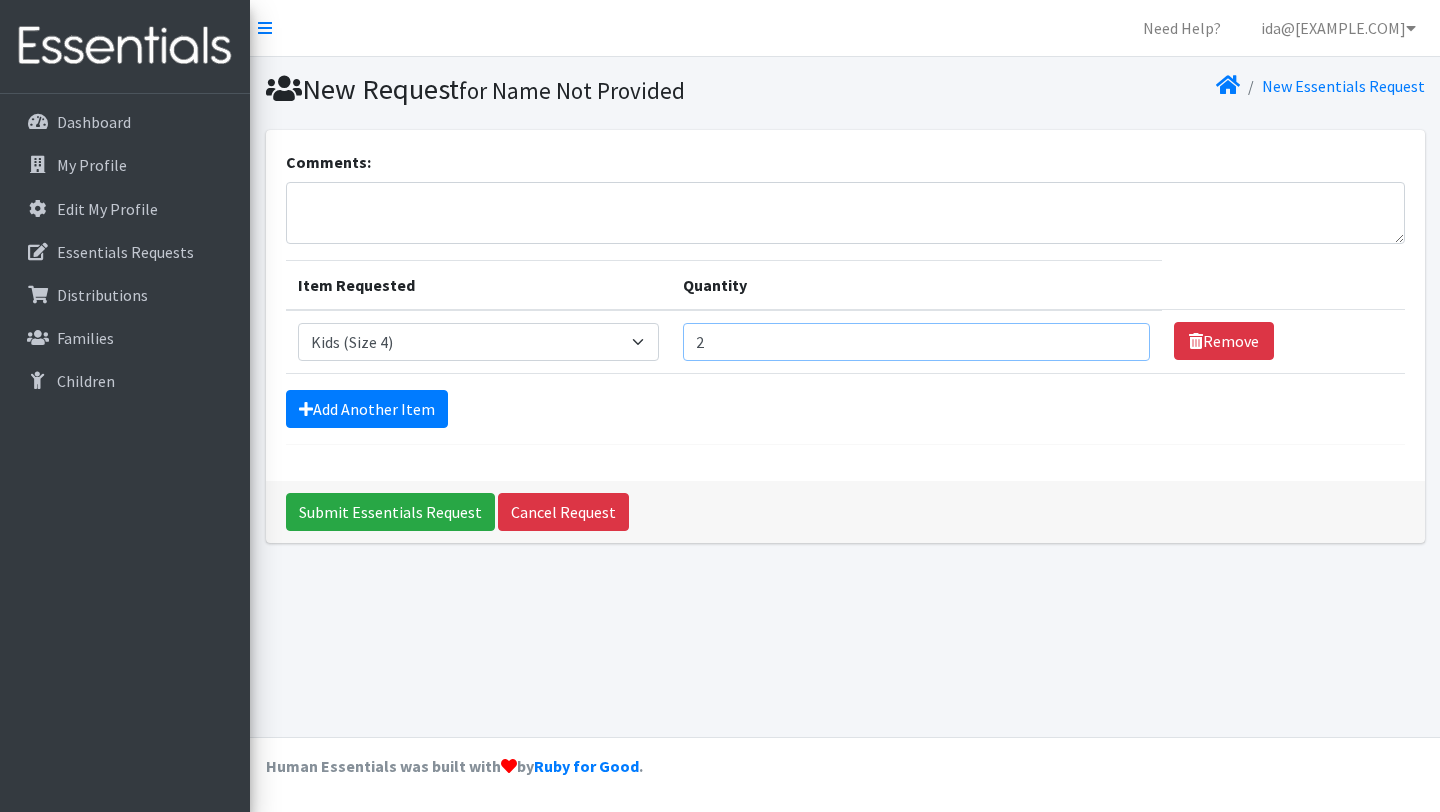 click on "2" at bounding box center (916, 342) 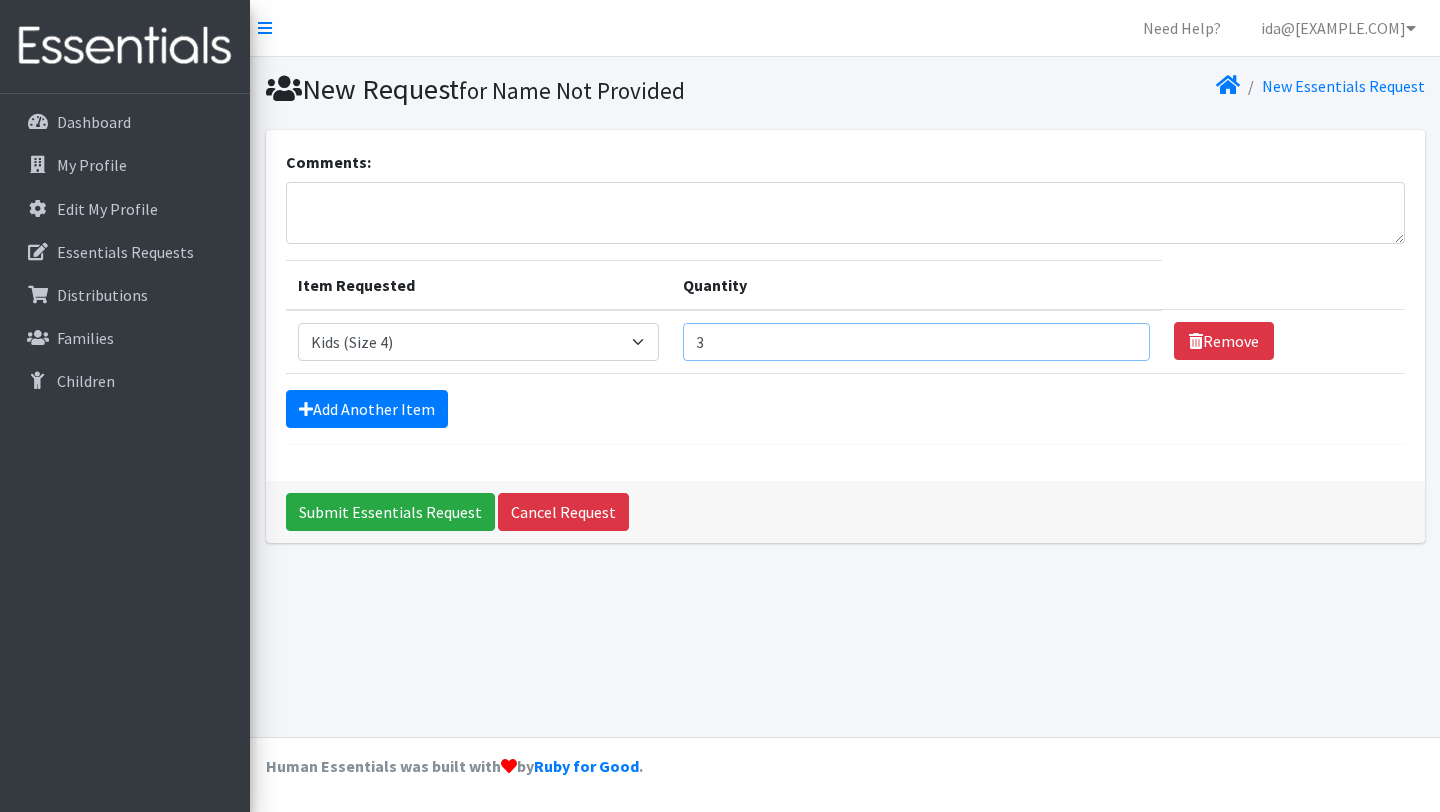 click on "3" at bounding box center [916, 342] 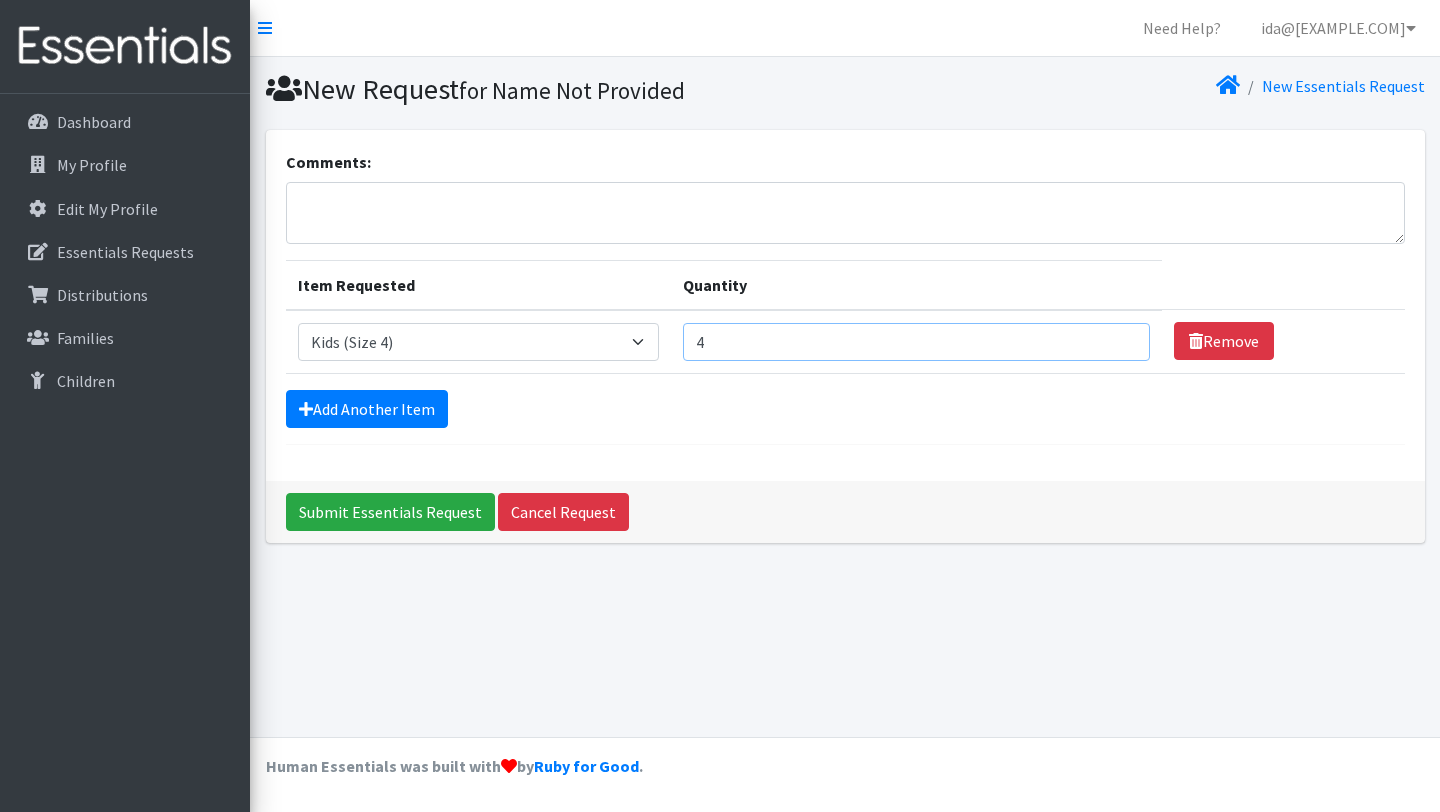 click on "4" at bounding box center [916, 342] 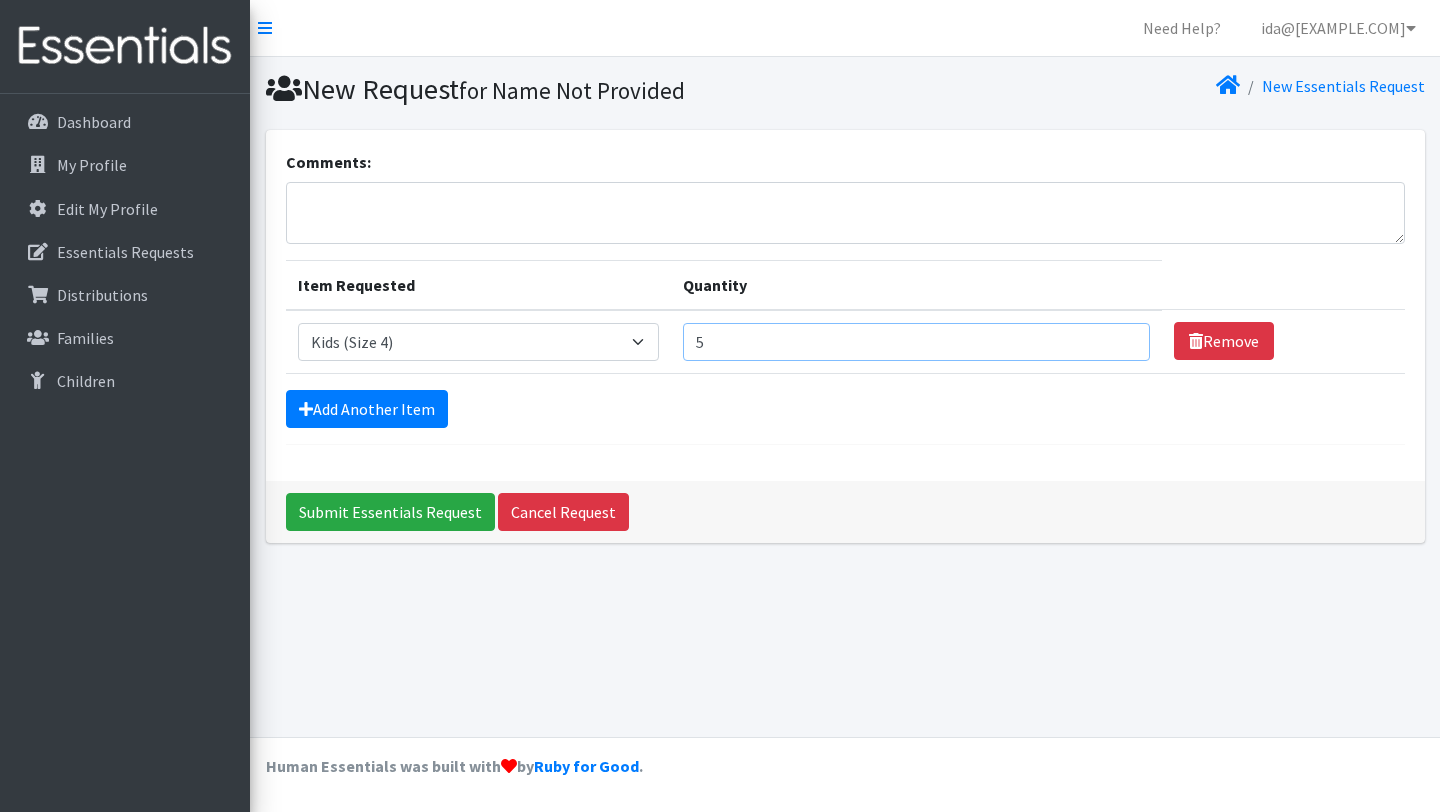 click on "5" at bounding box center (916, 342) 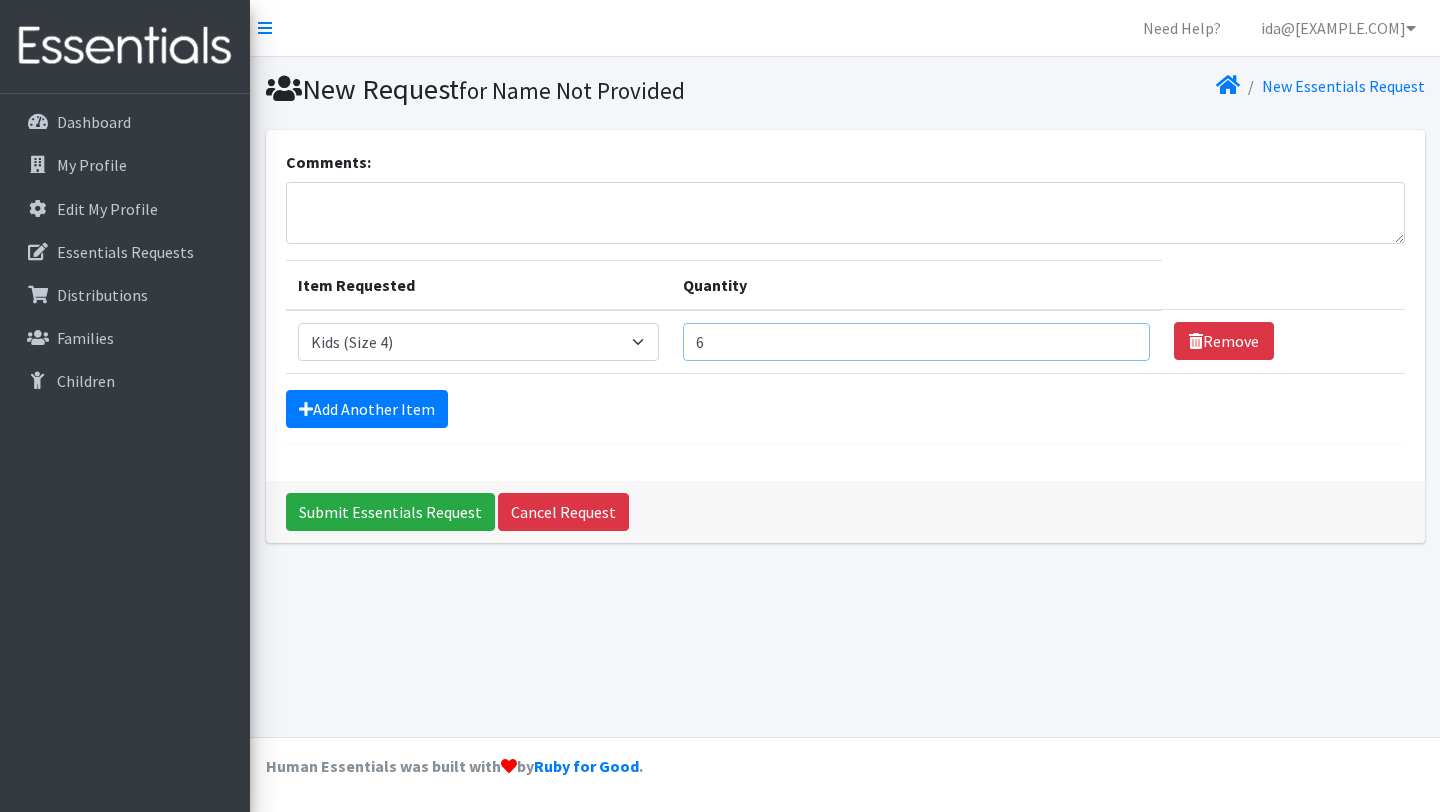 click on "6" at bounding box center [916, 342] 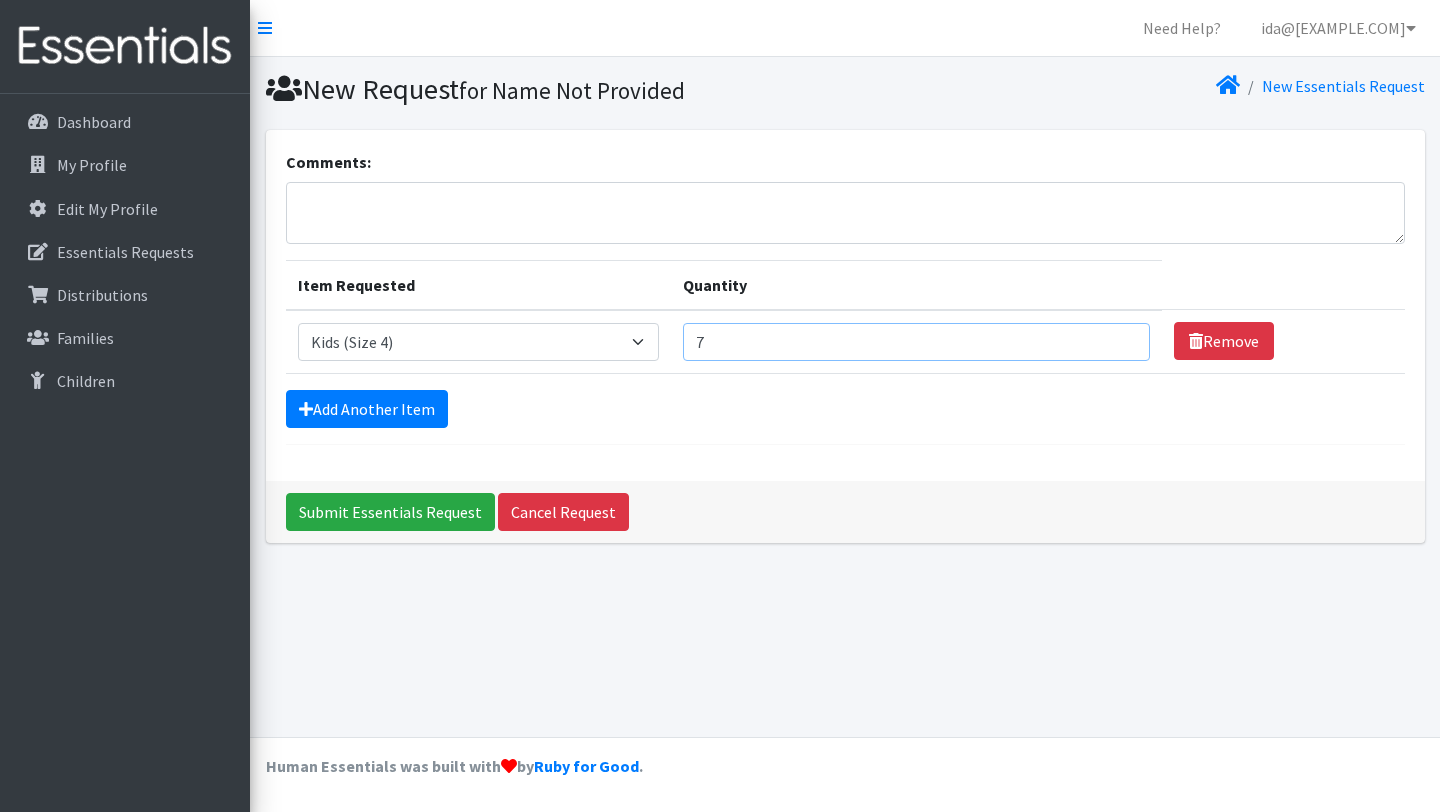 click on "7" at bounding box center [916, 342] 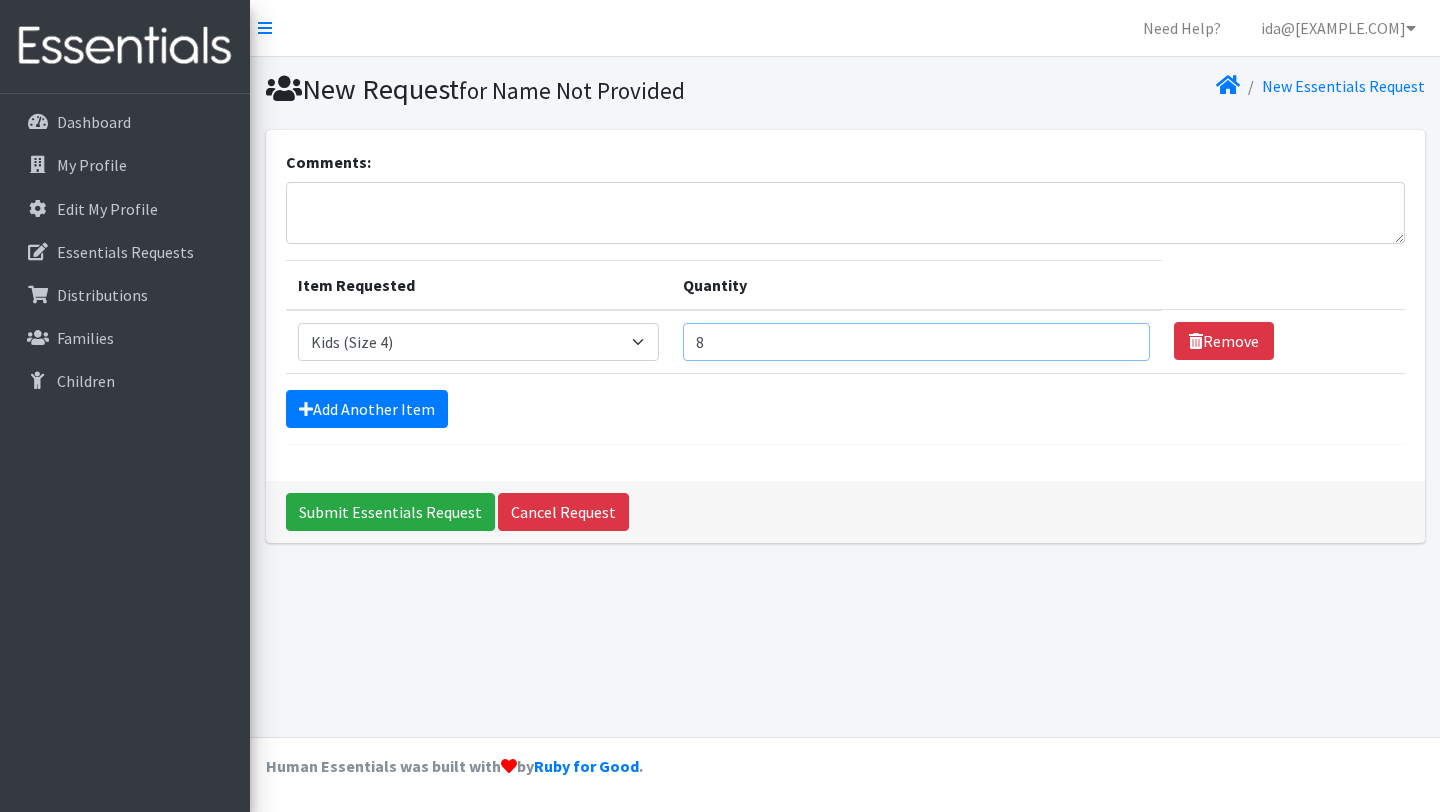 click on "8" at bounding box center (916, 342) 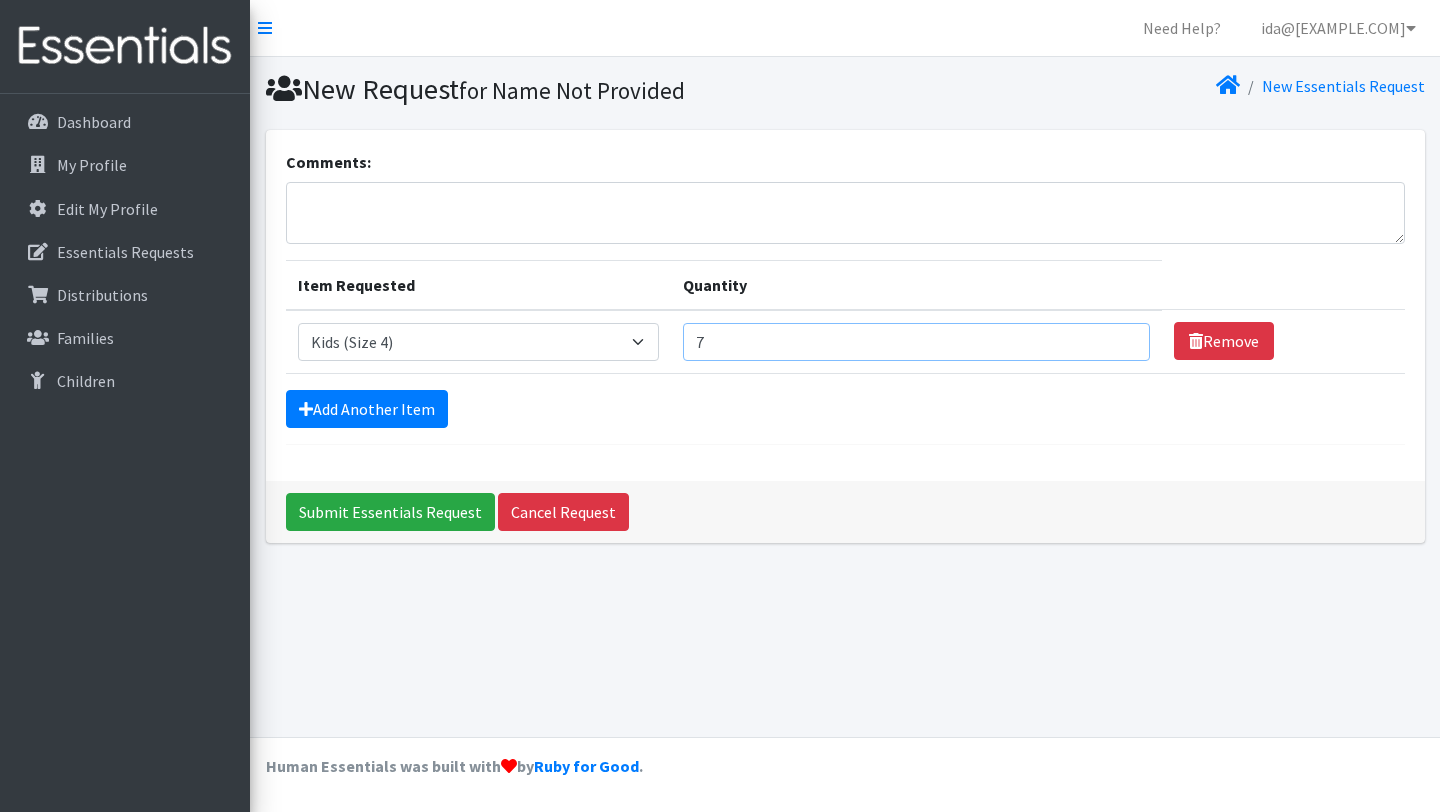type on "7" 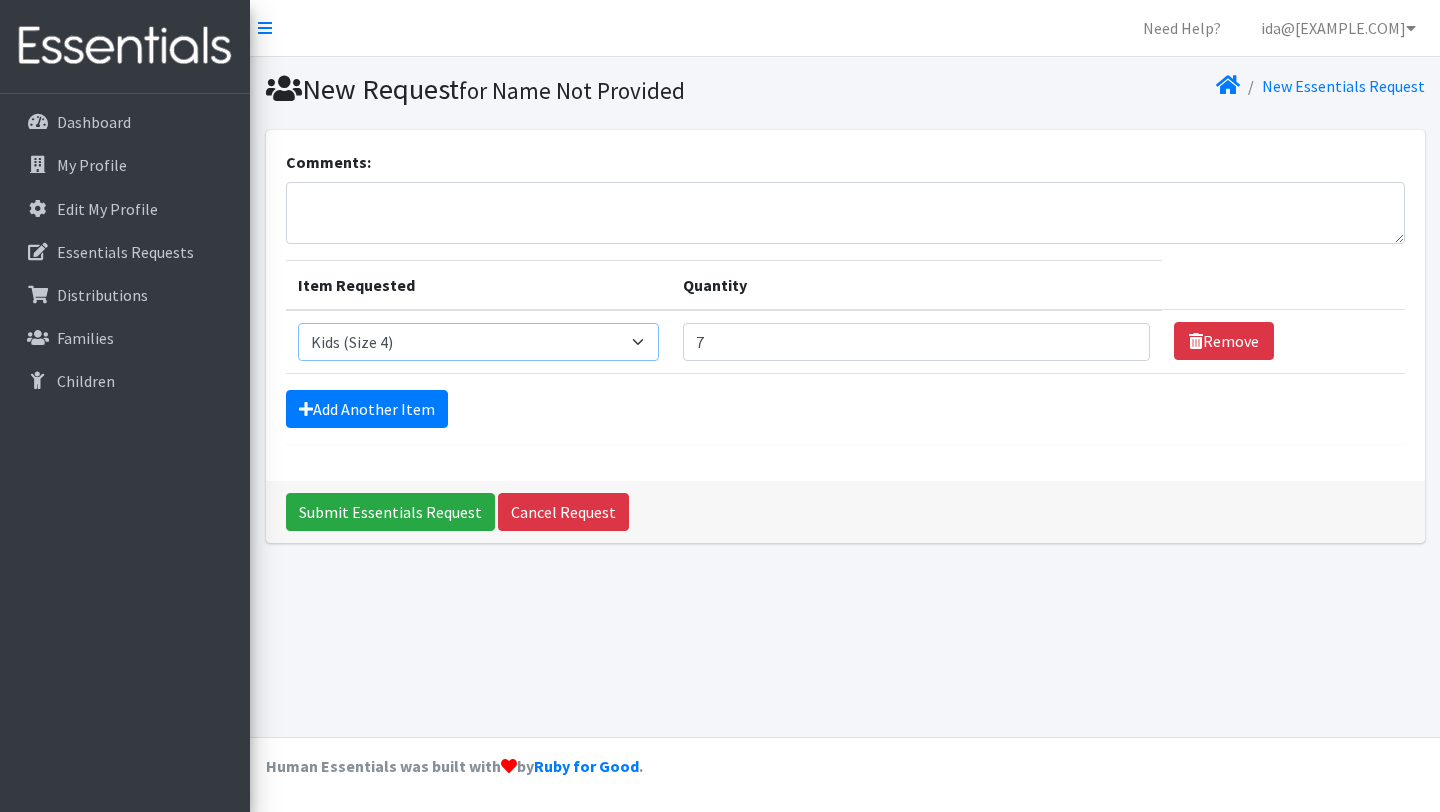 click on "Select an item
Kids (Newborn)
Kids (Size 1)
Kids (Size 2)
Kids (Size 3)
Kids (Size 4)
Kids (Size 5)
Kids (Size 6)
Kids Pull-Ups (2T-3T)
Kids Pull-Ups (3T-4T)
Kids Pull-Ups (4T-5T)
Wipes (Baby)" at bounding box center (478, 342) 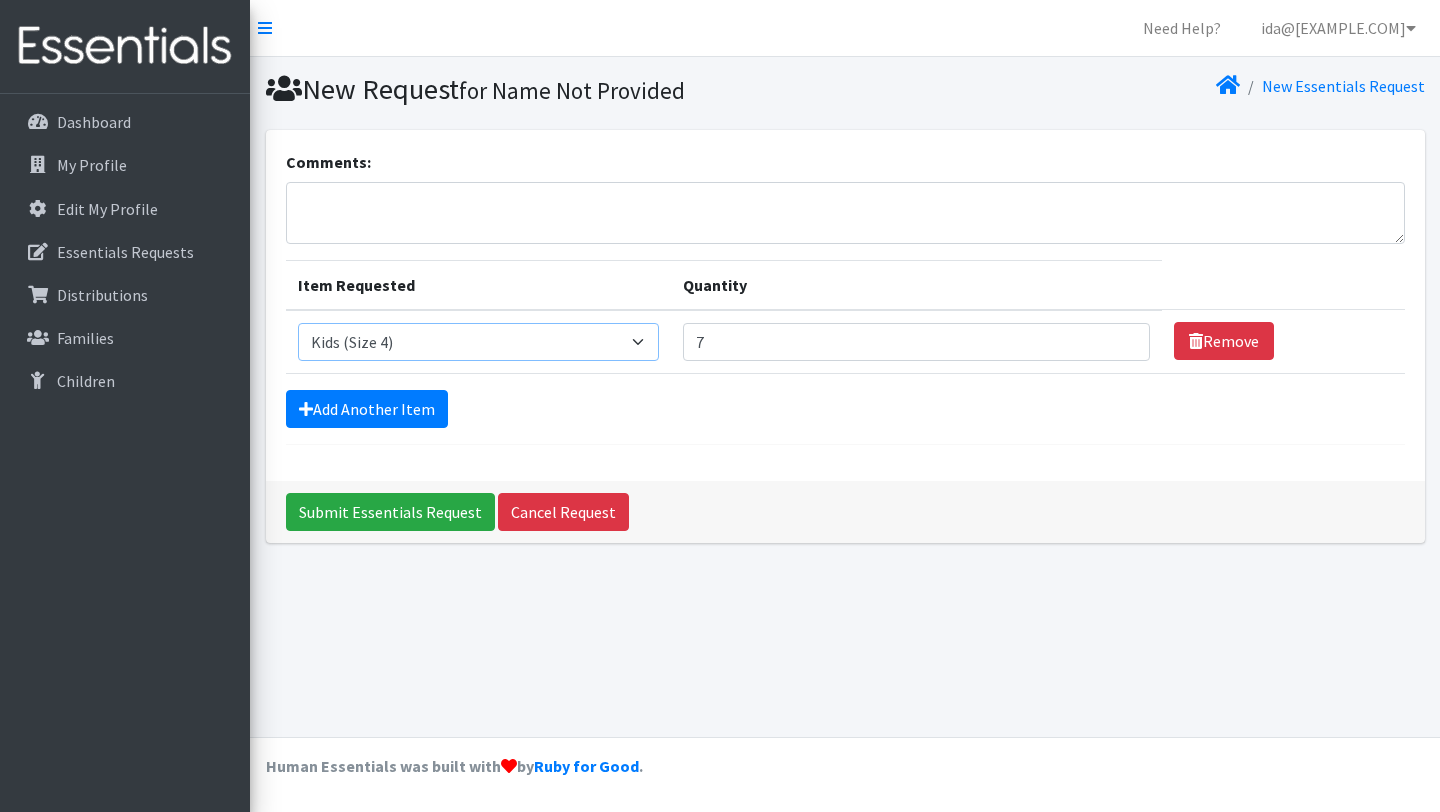 select on "3407" 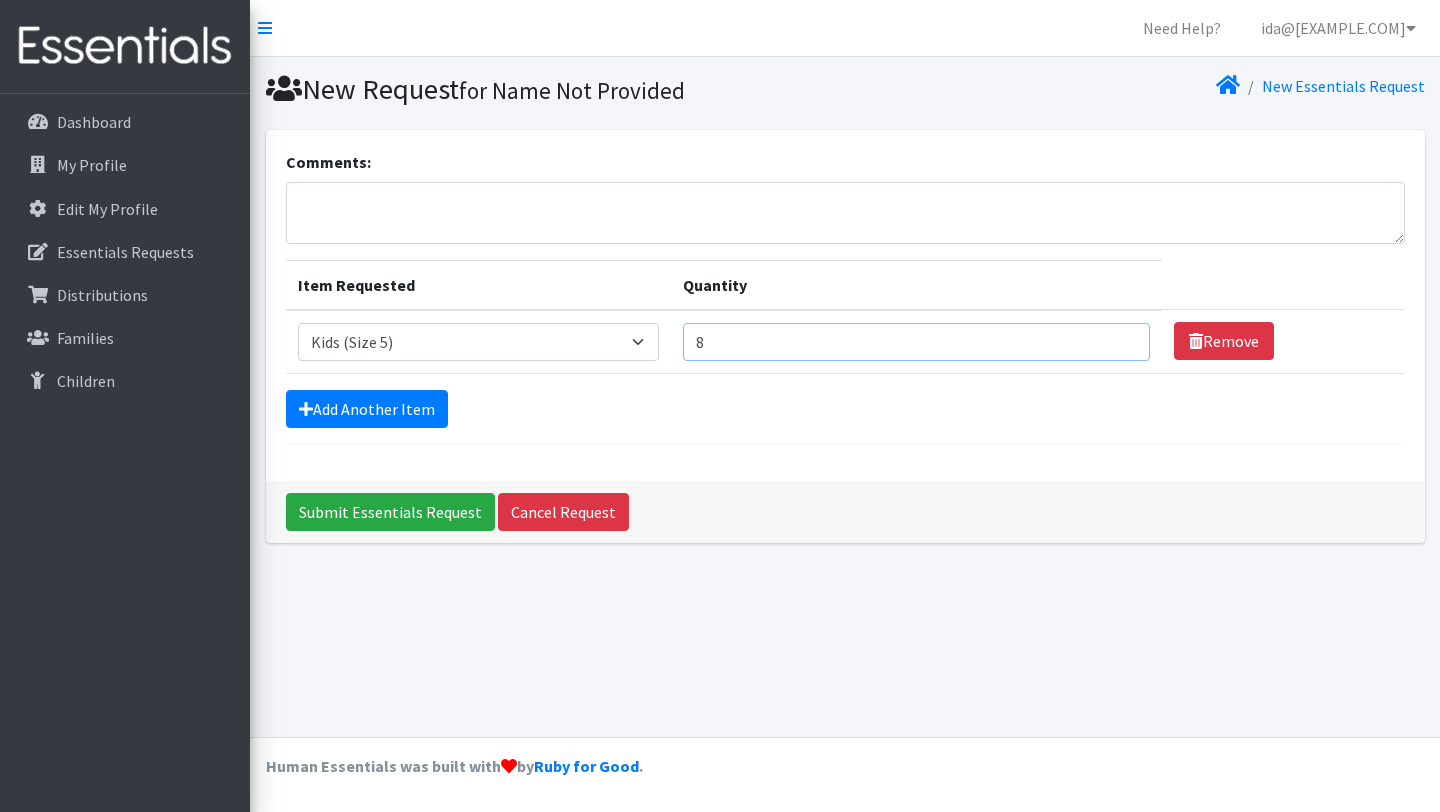 click on "8" at bounding box center (916, 342) 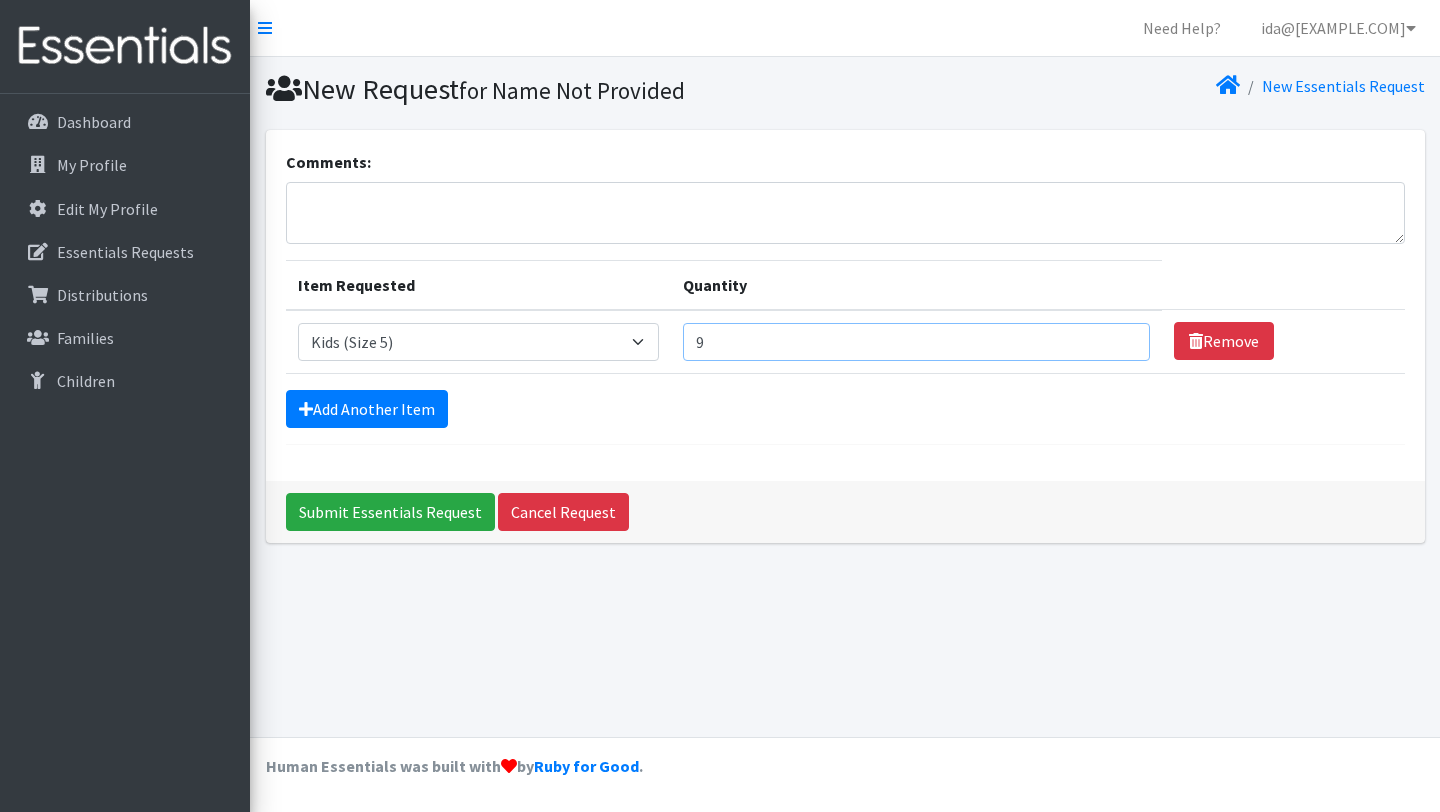 click on "9" at bounding box center [916, 342] 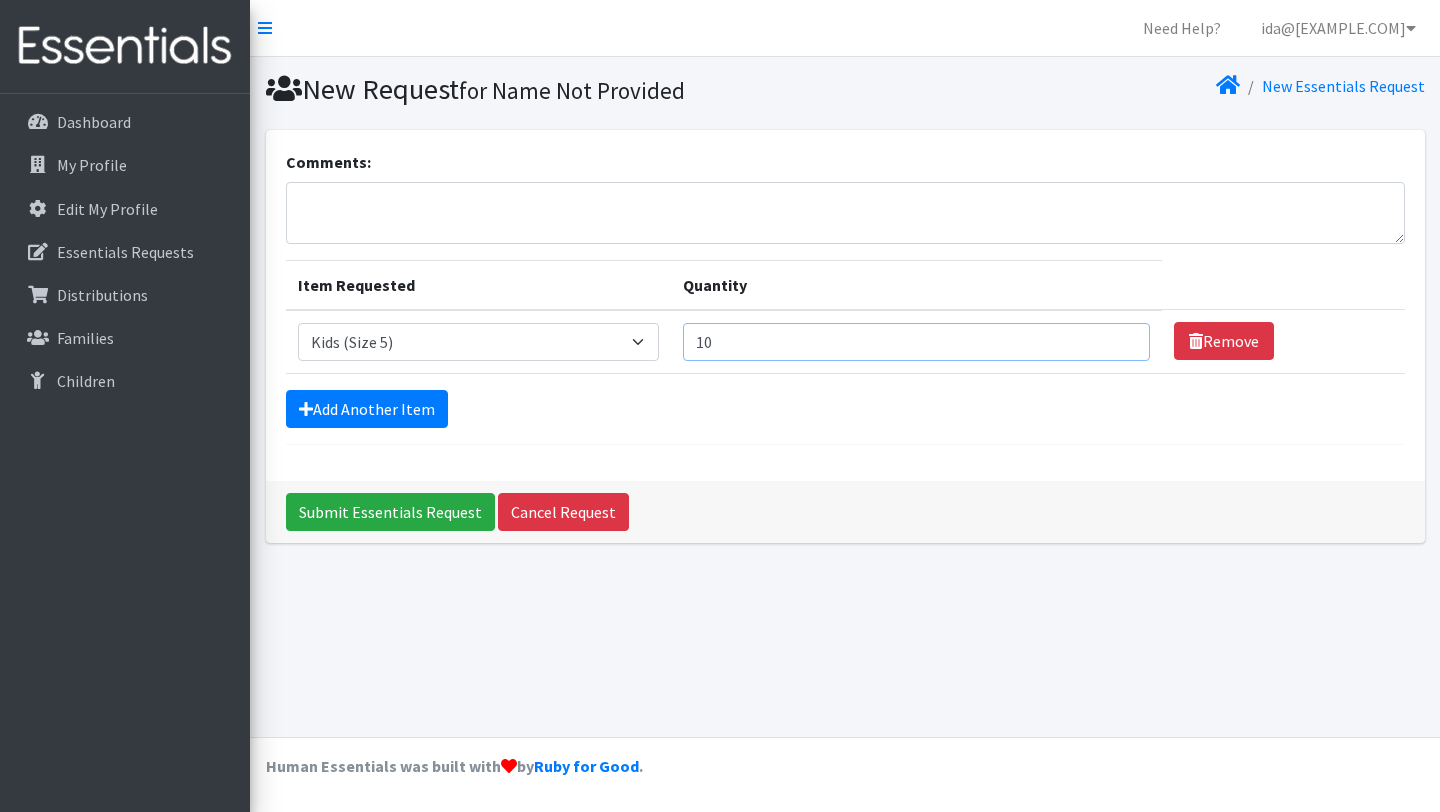 click on "10" at bounding box center [916, 342] 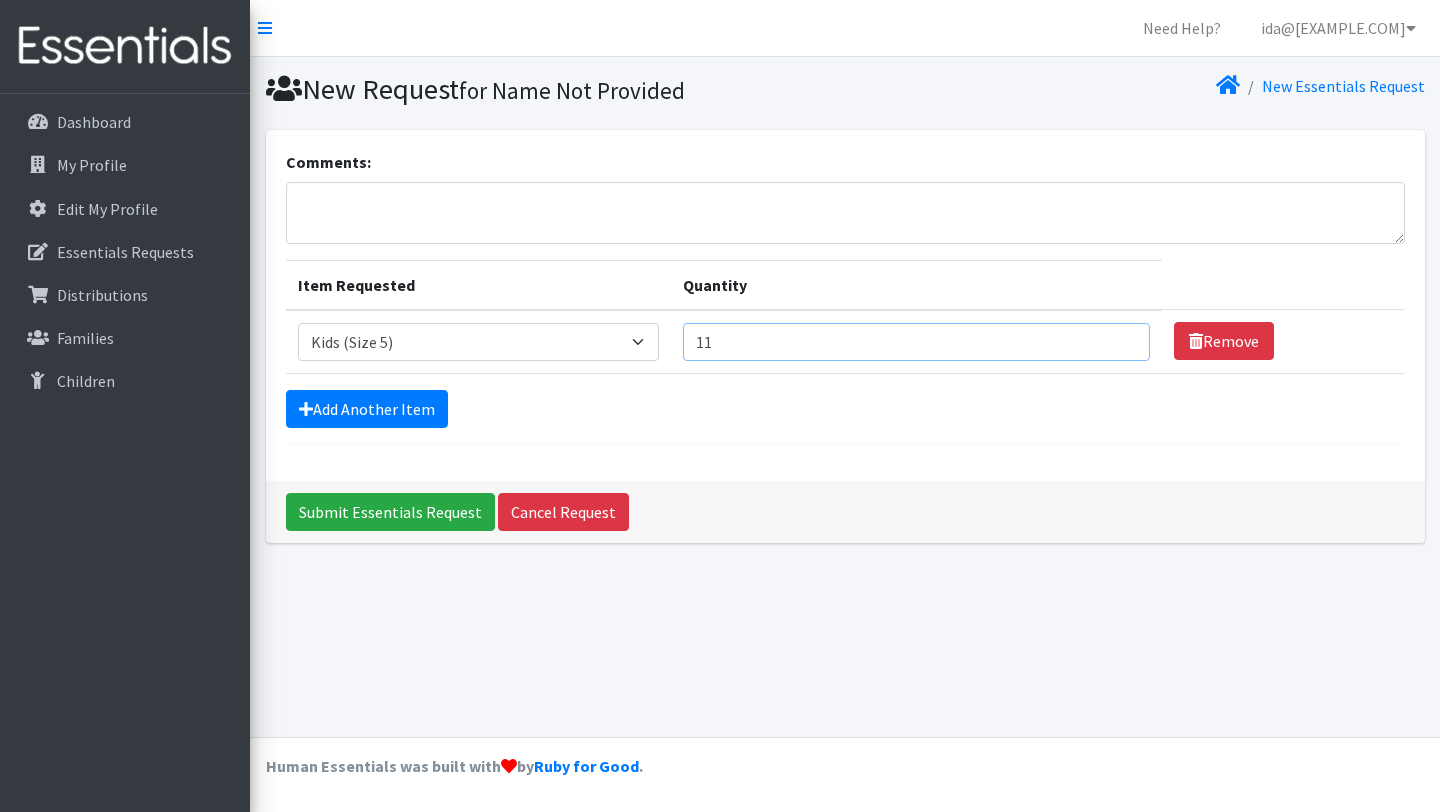 click on "11" at bounding box center (916, 342) 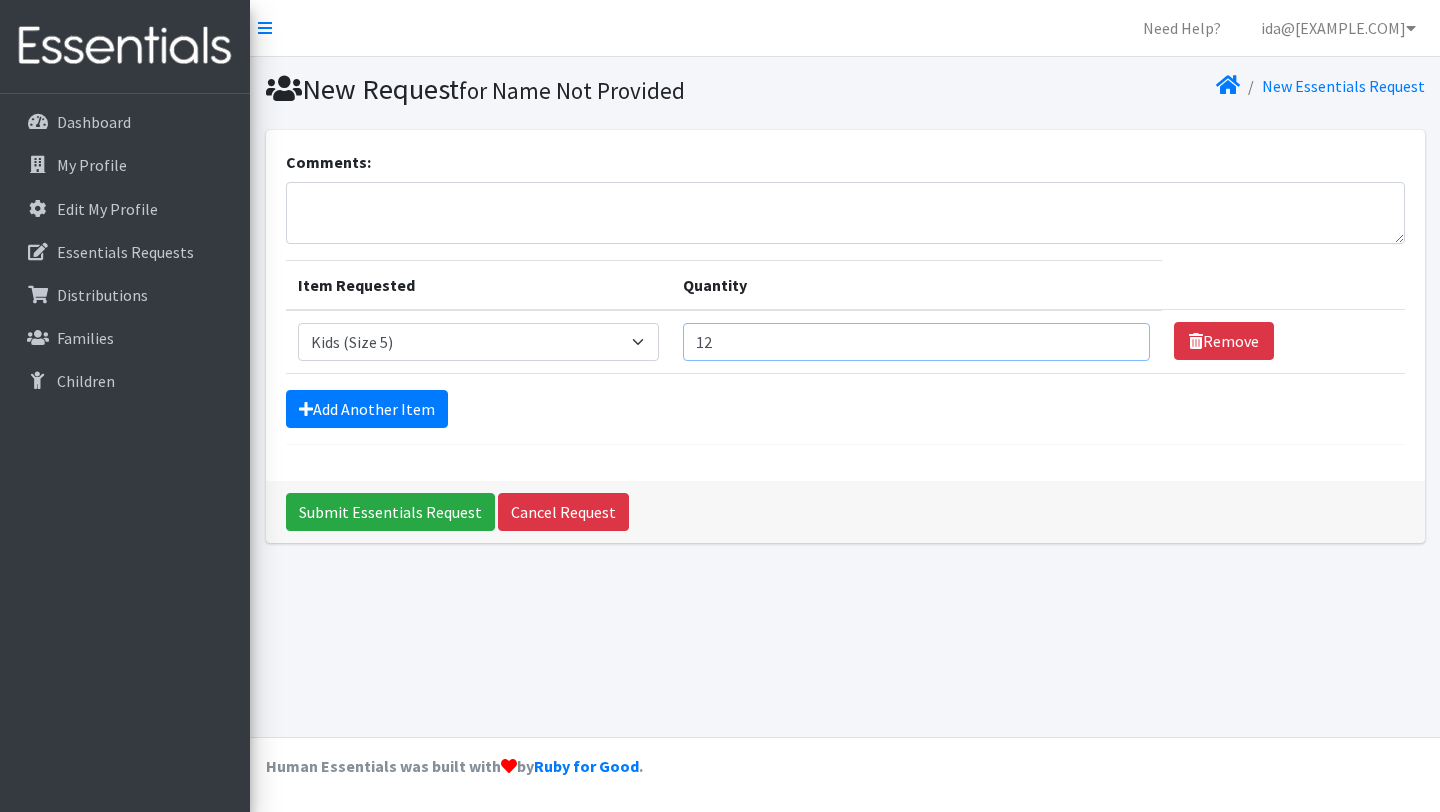 click on "12" at bounding box center (916, 342) 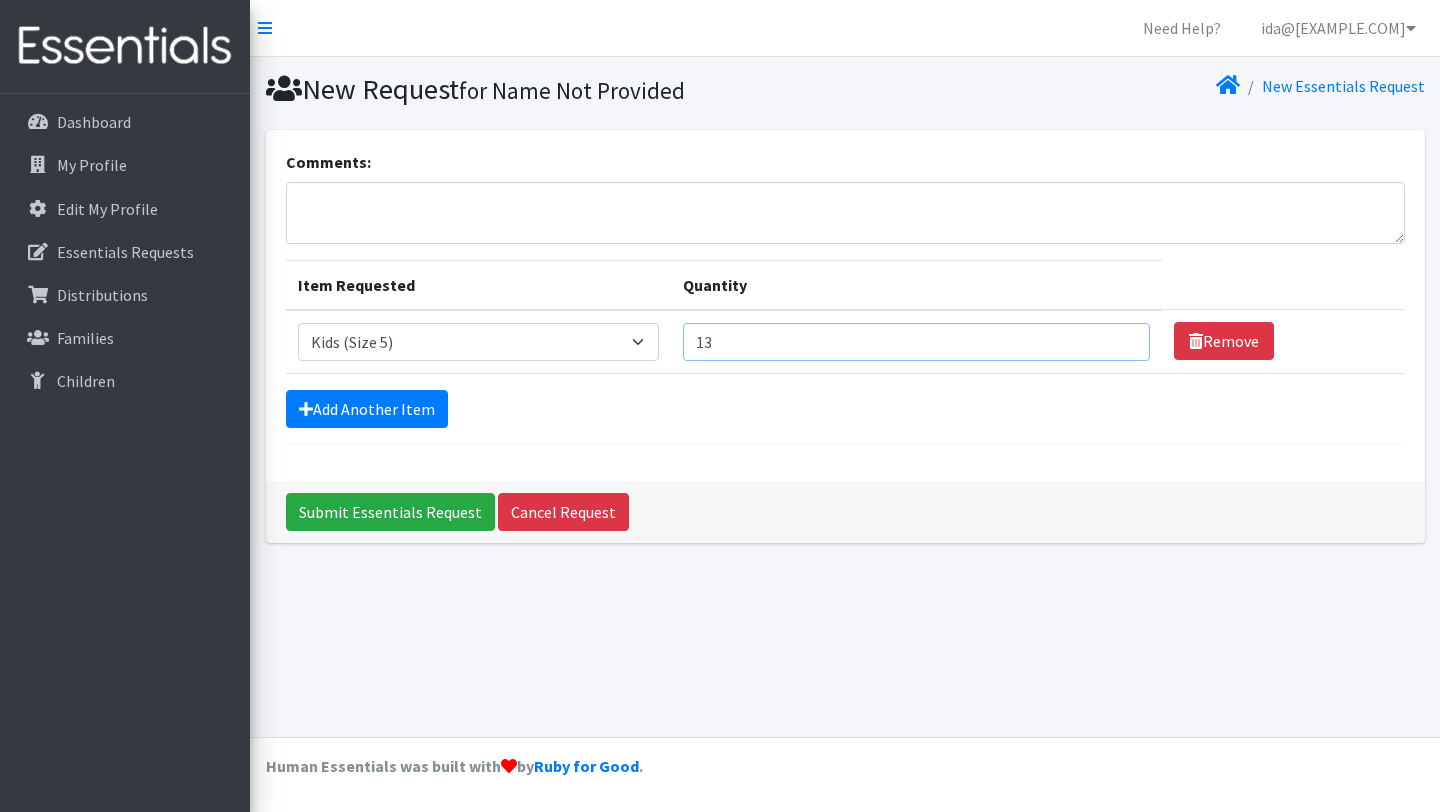 click on "13" at bounding box center (916, 342) 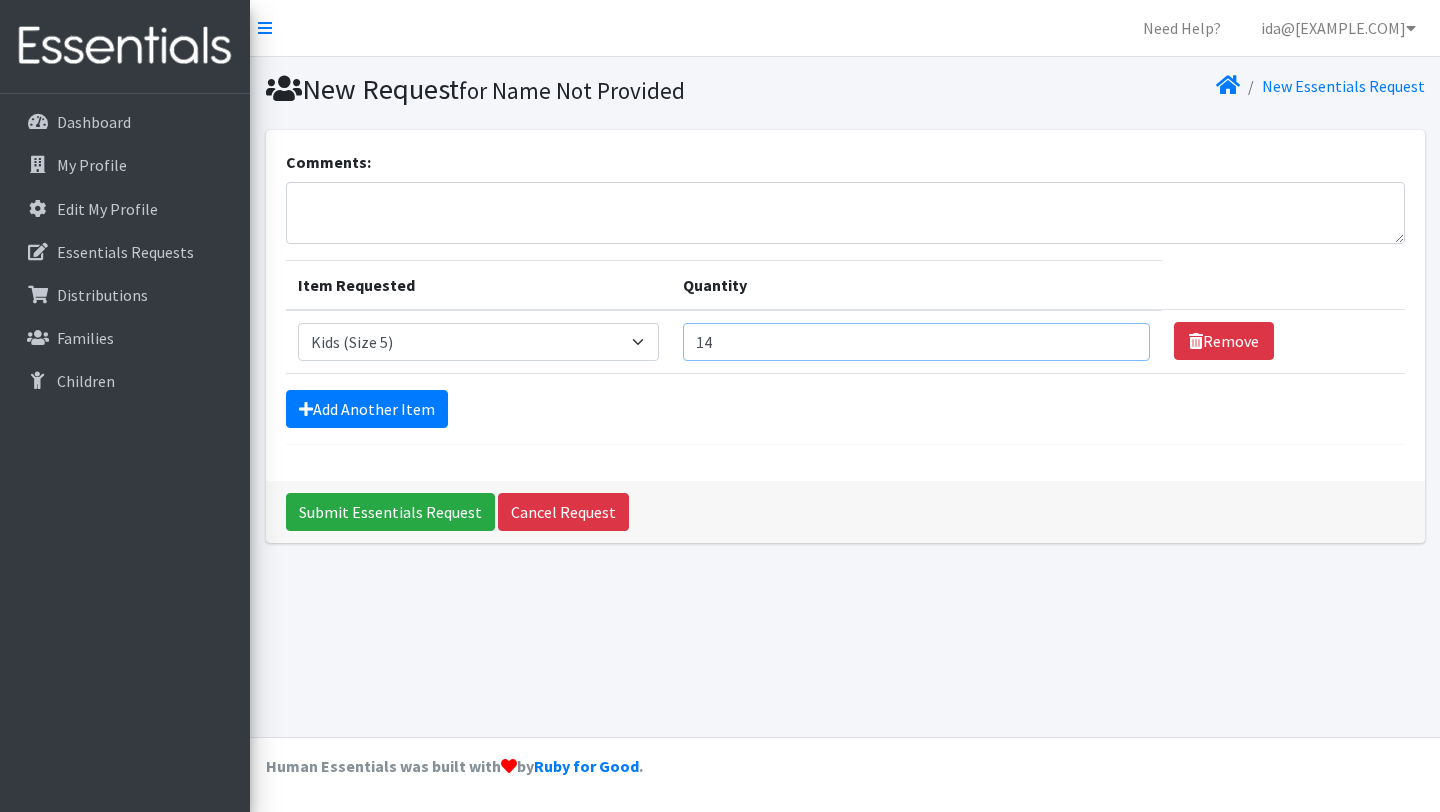 click on "14" at bounding box center [916, 342] 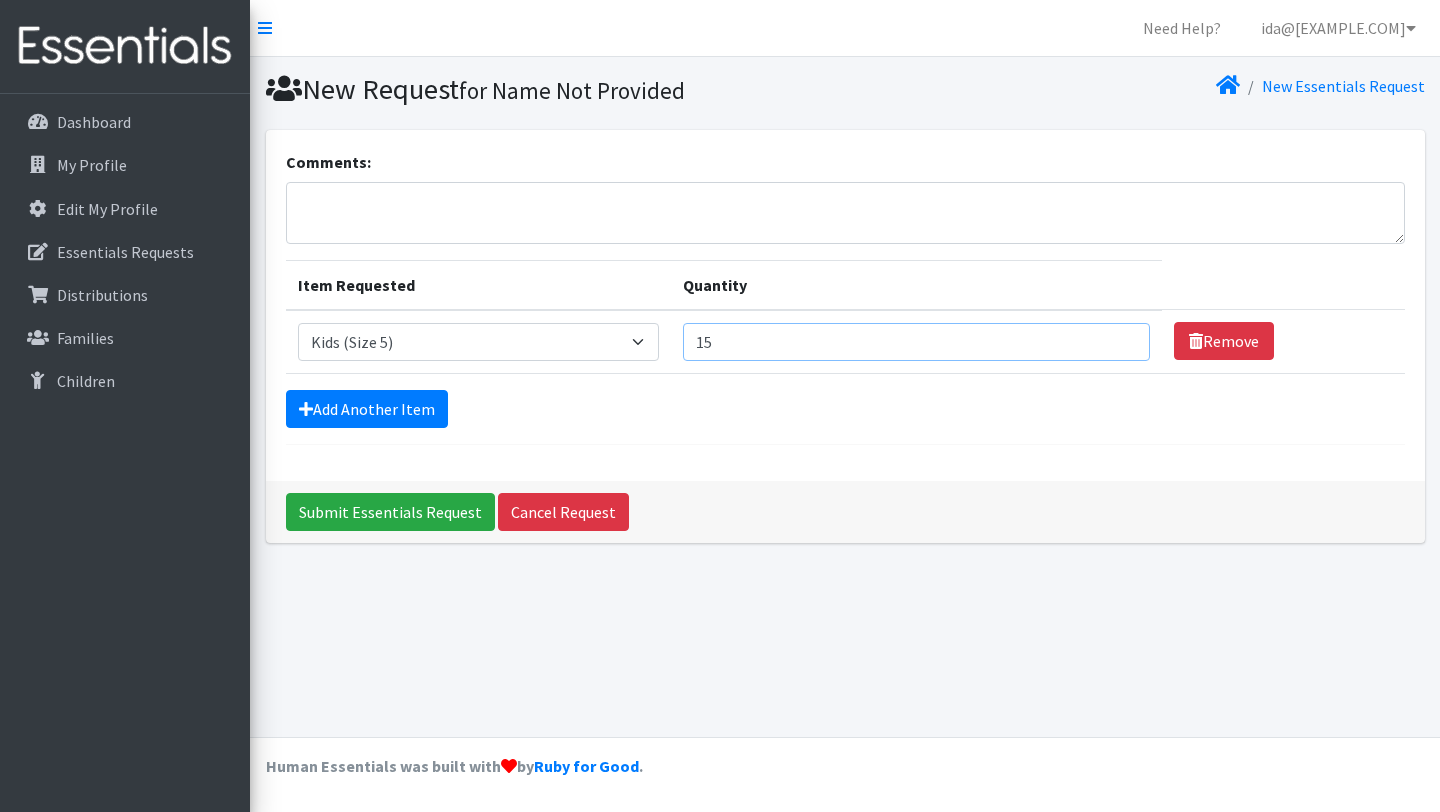 click on "15" at bounding box center [916, 342] 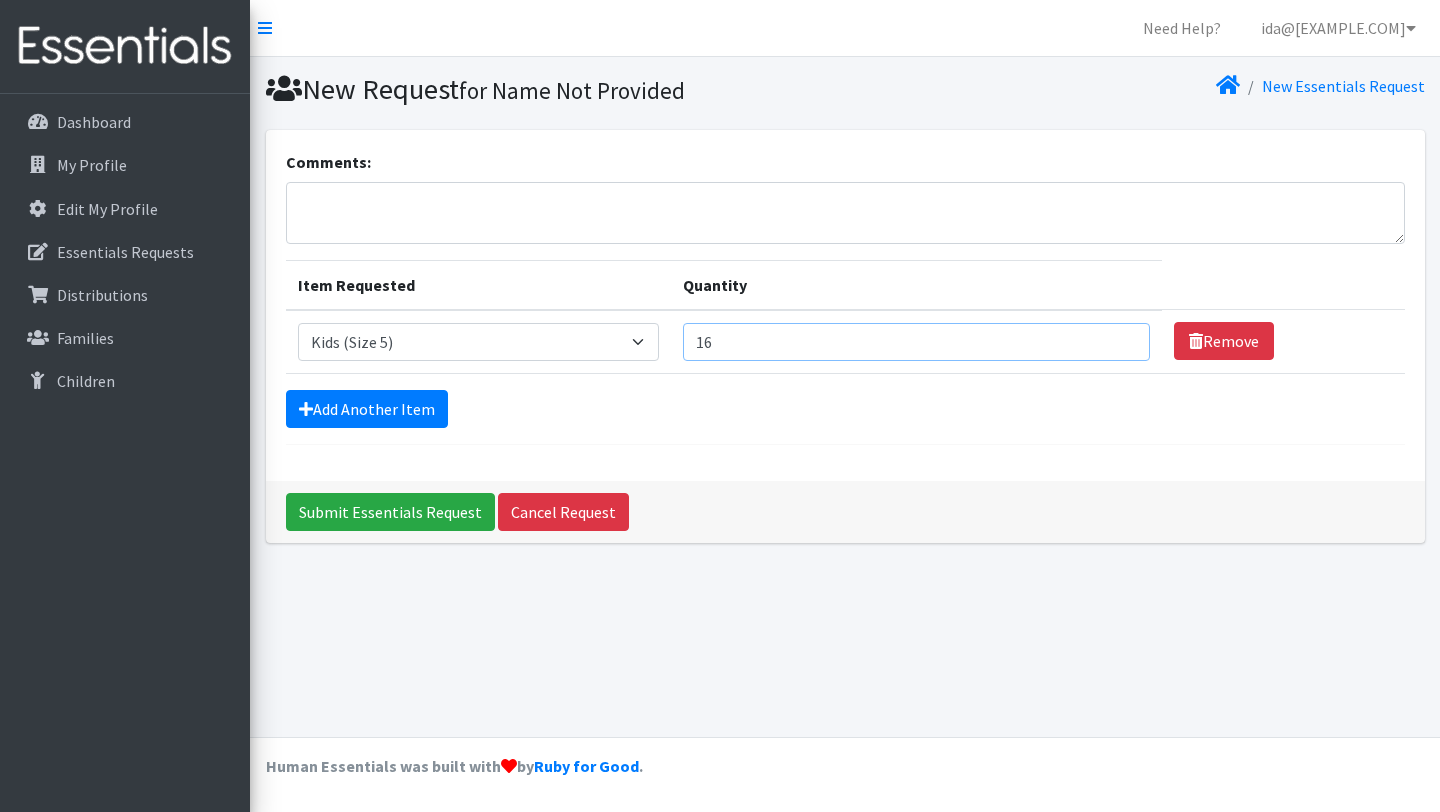 click on "16" at bounding box center [916, 342] 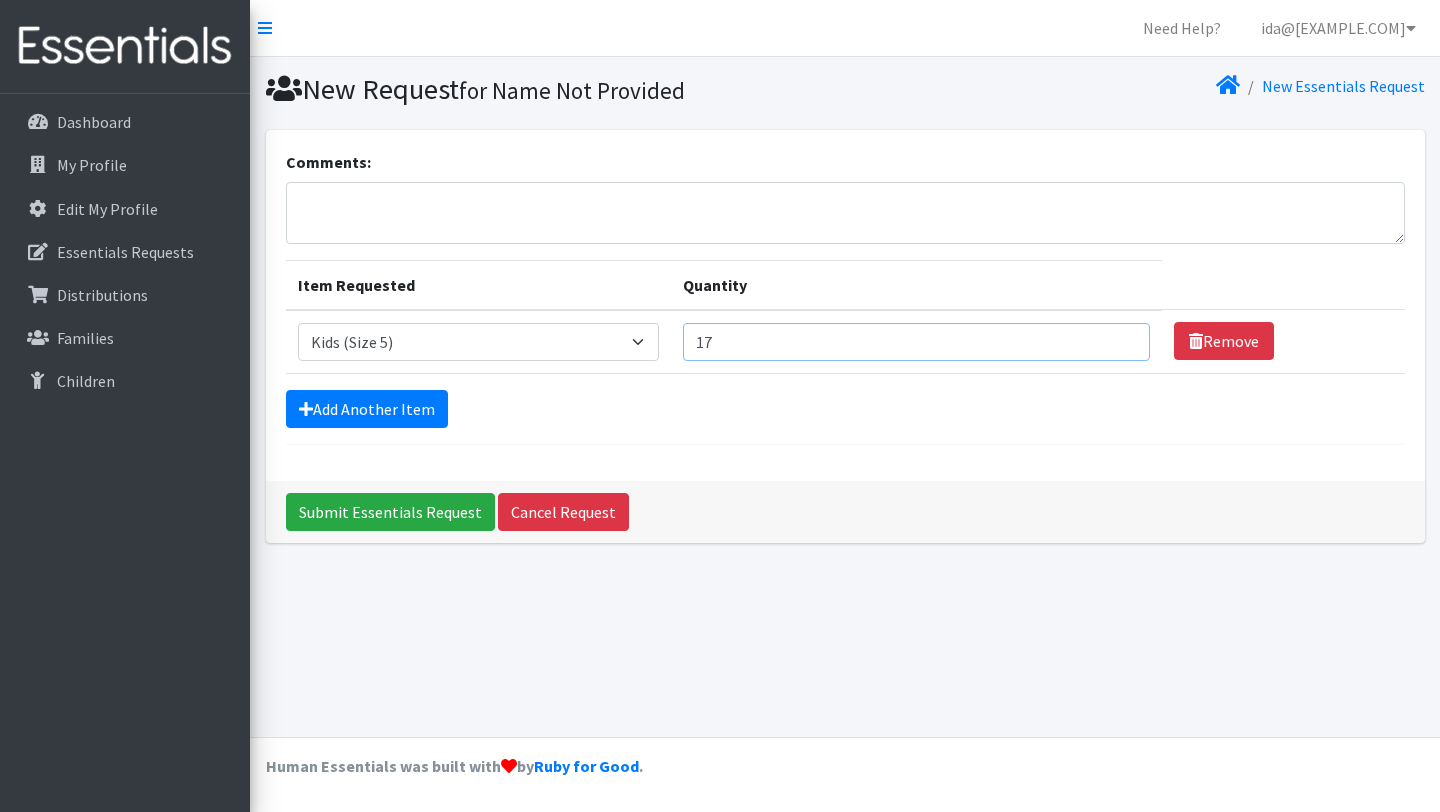 click on "17" at bounding box center [916, 342] 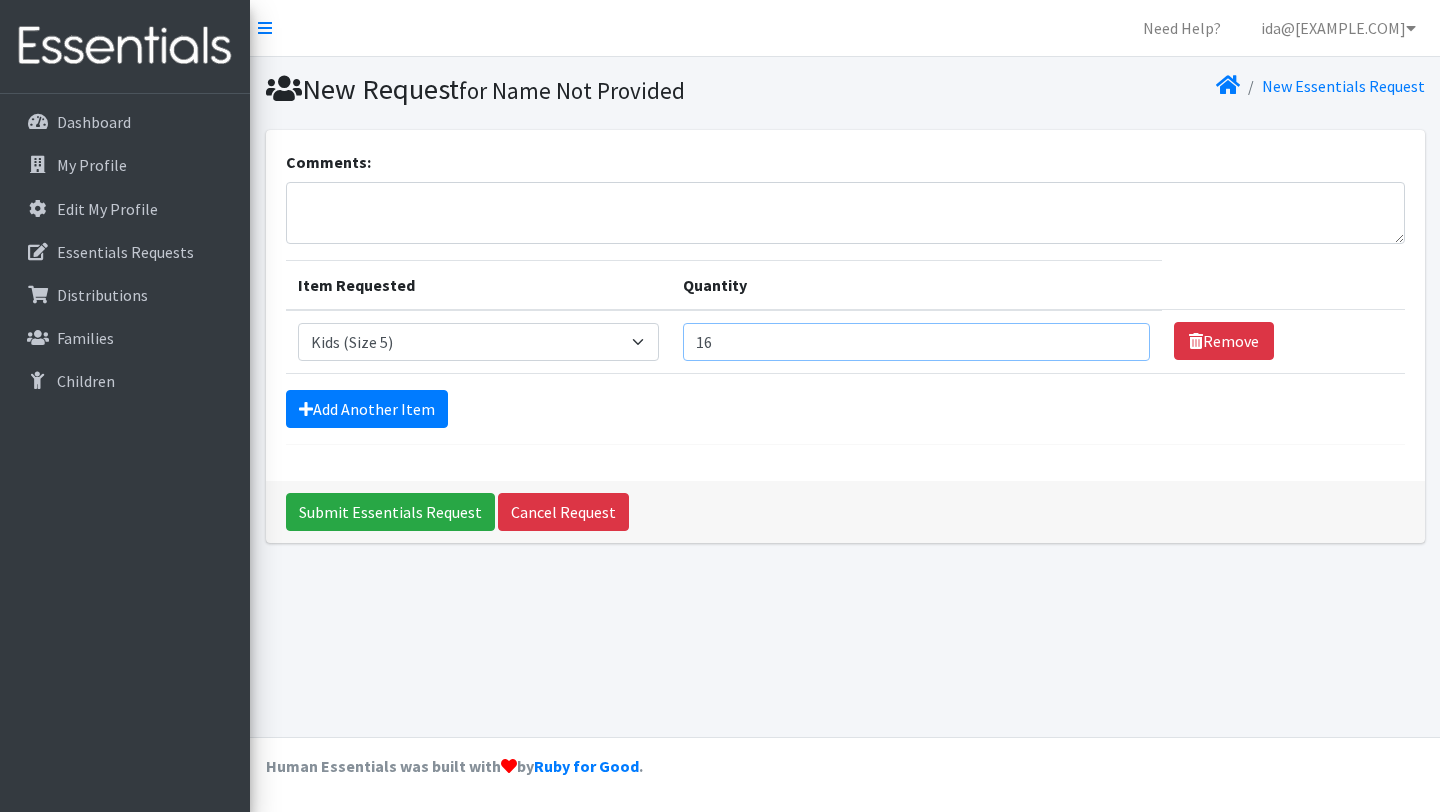 click on "16" at bounding box center (916, 342) 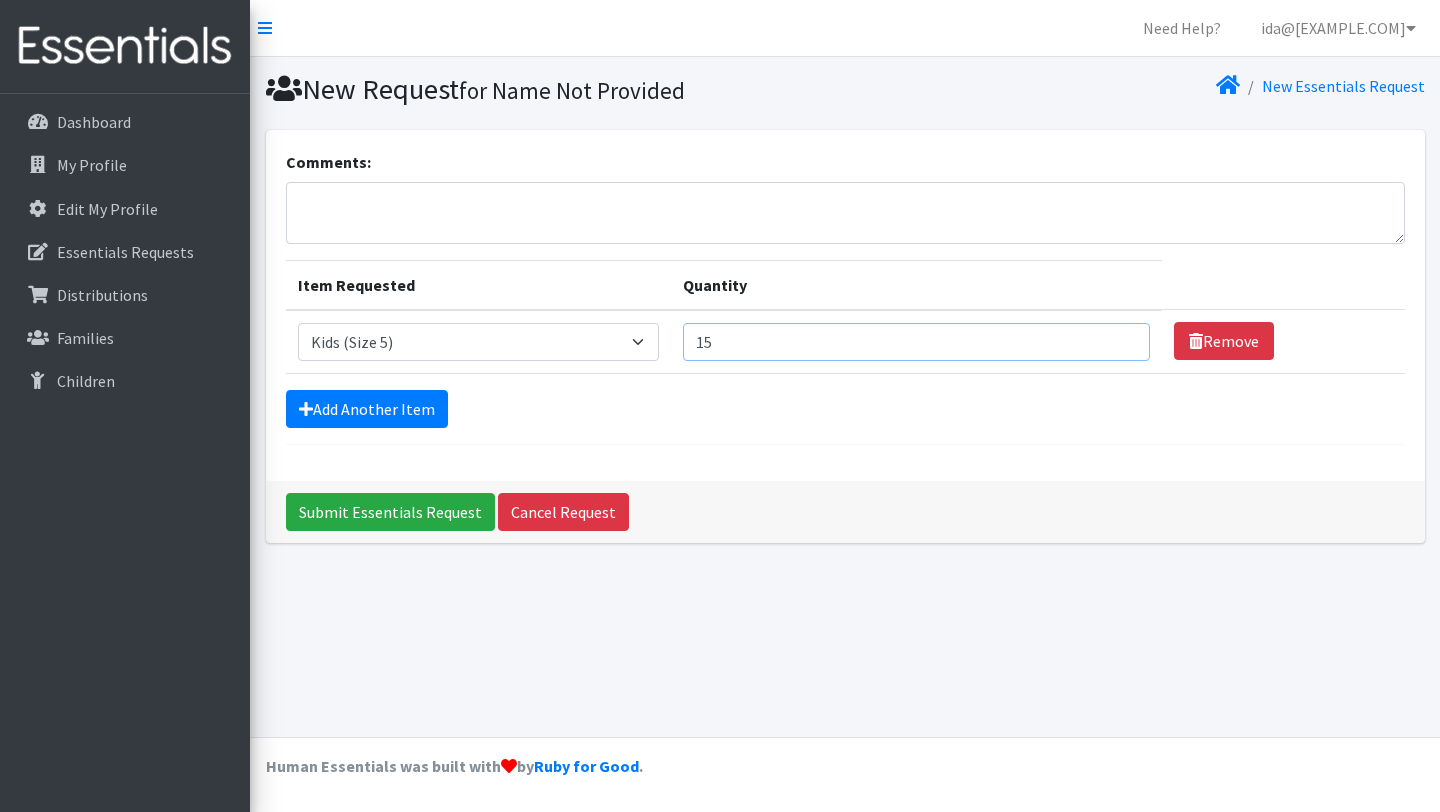 click on "15" at bounding box center [916, 342] 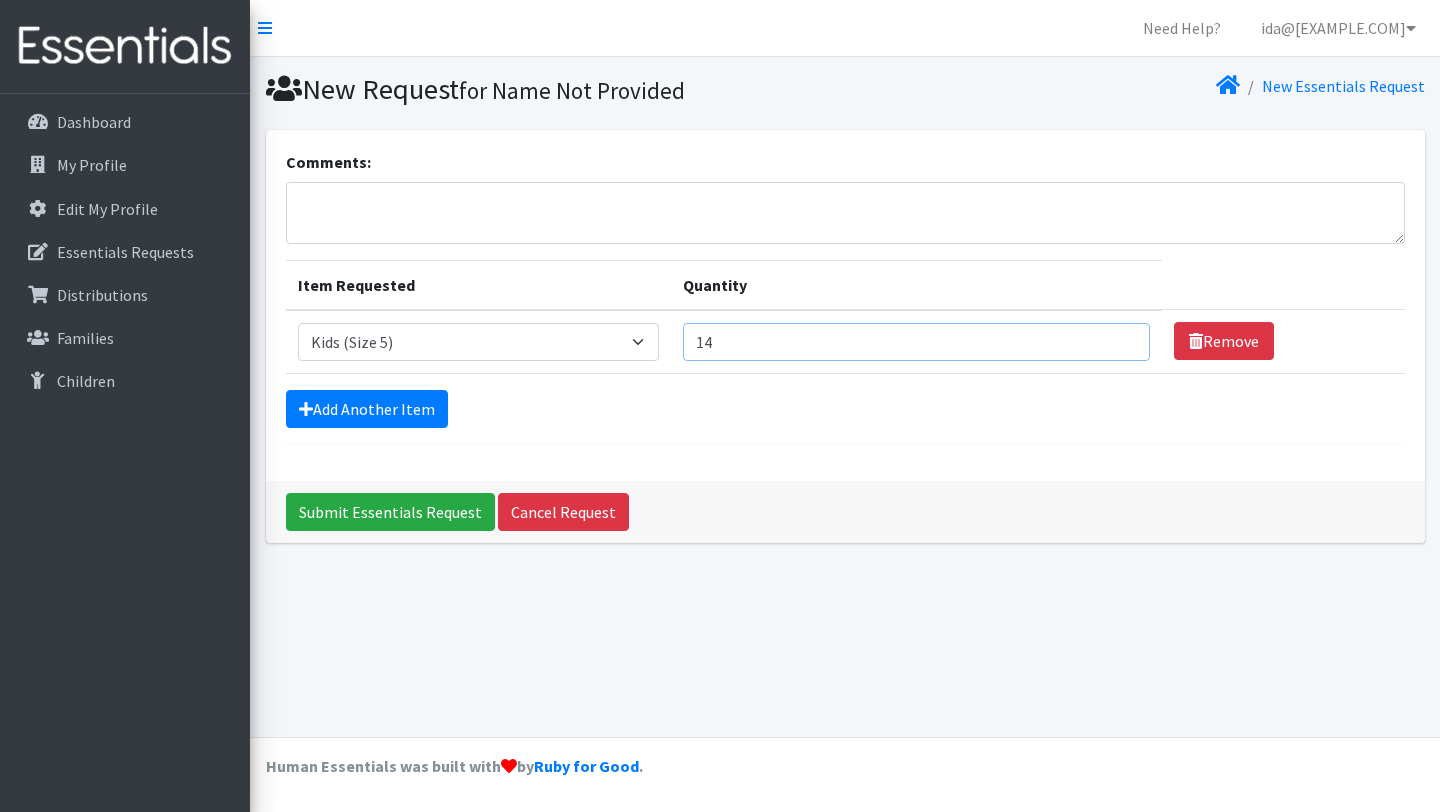 click on "14" at bounding box center [916, 342] 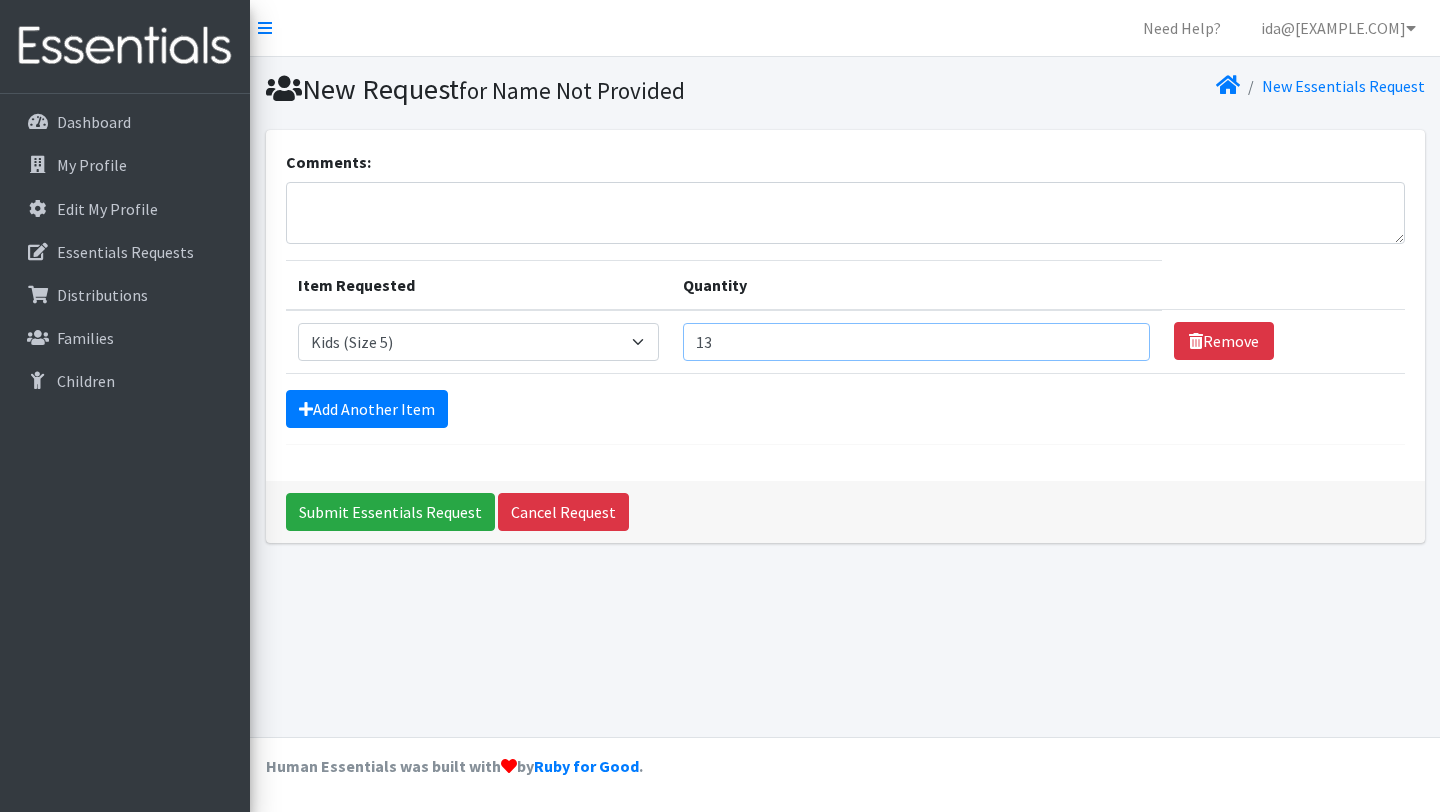click on "13" at bounding box center [916, 342] 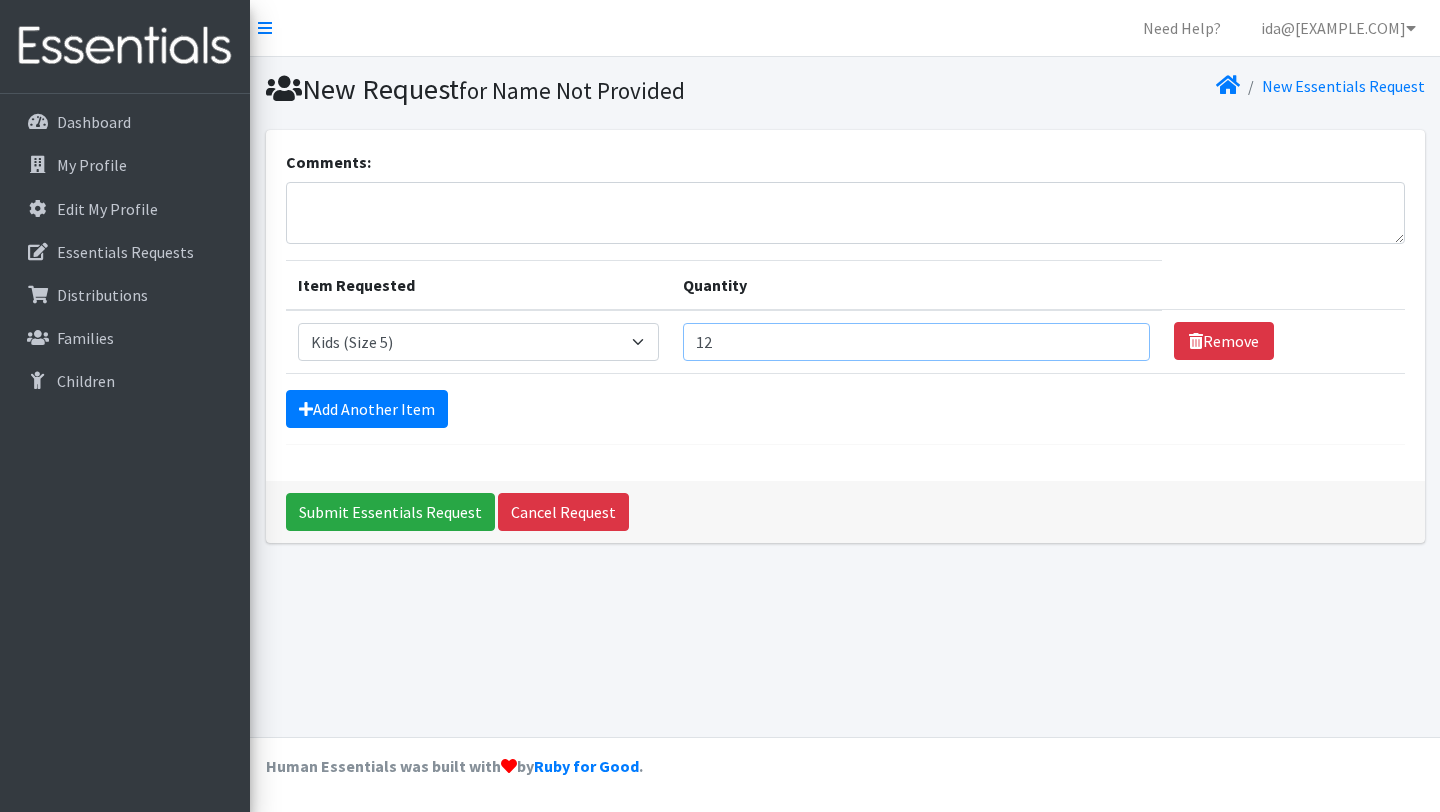 click on "12" at bounding box center [916, 342] 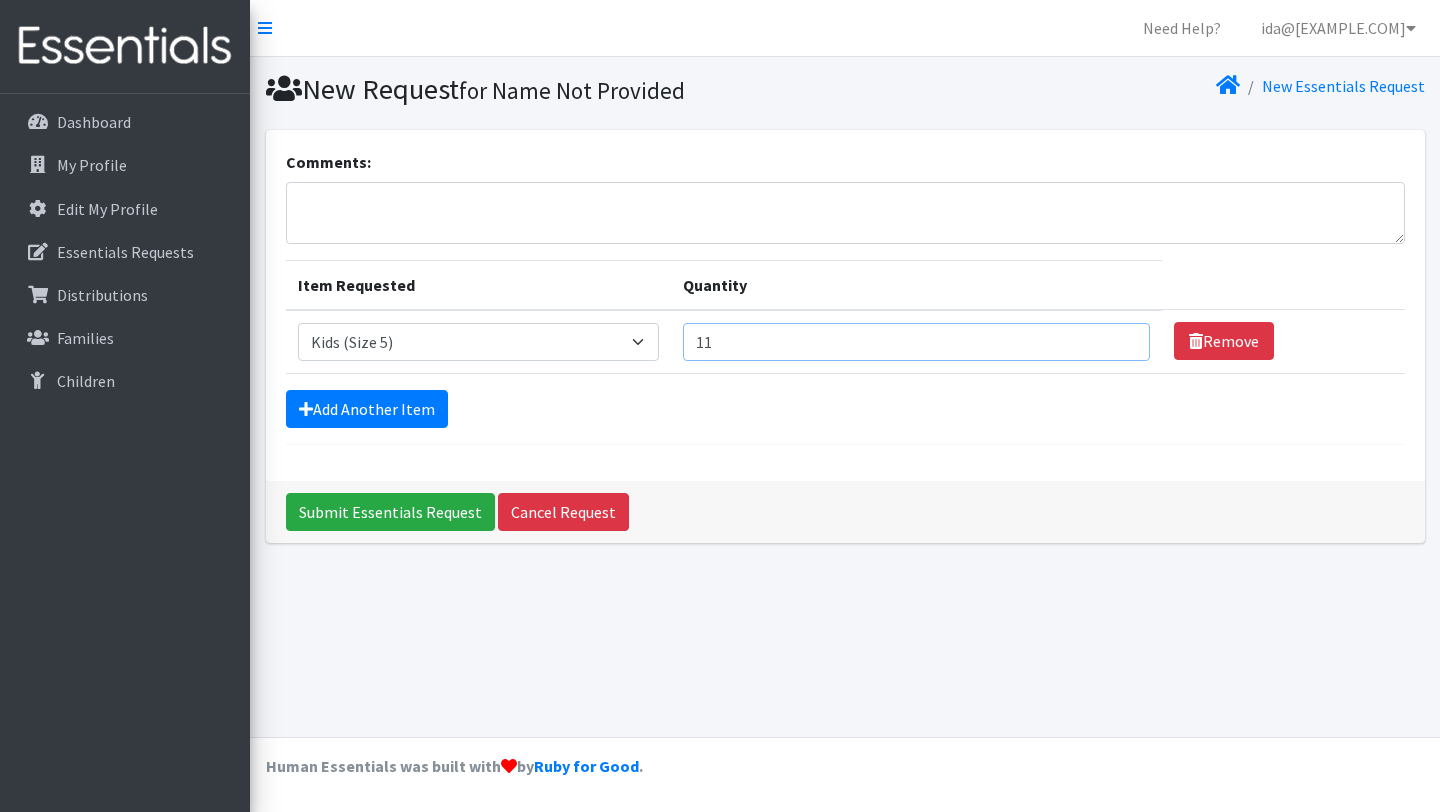 click on "11" at bounding box center [916, 342] 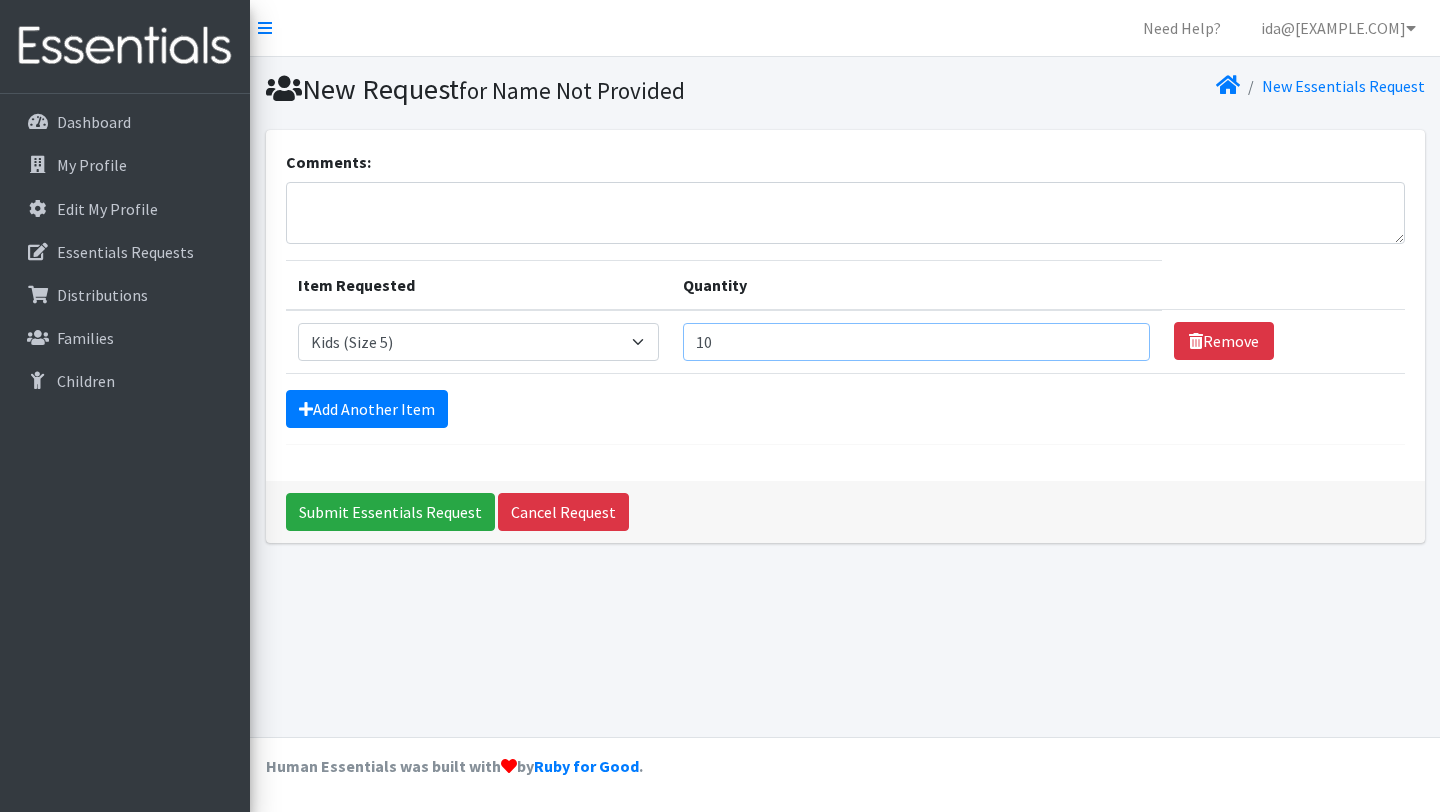 click on "10" at bounding box center [916, 342] 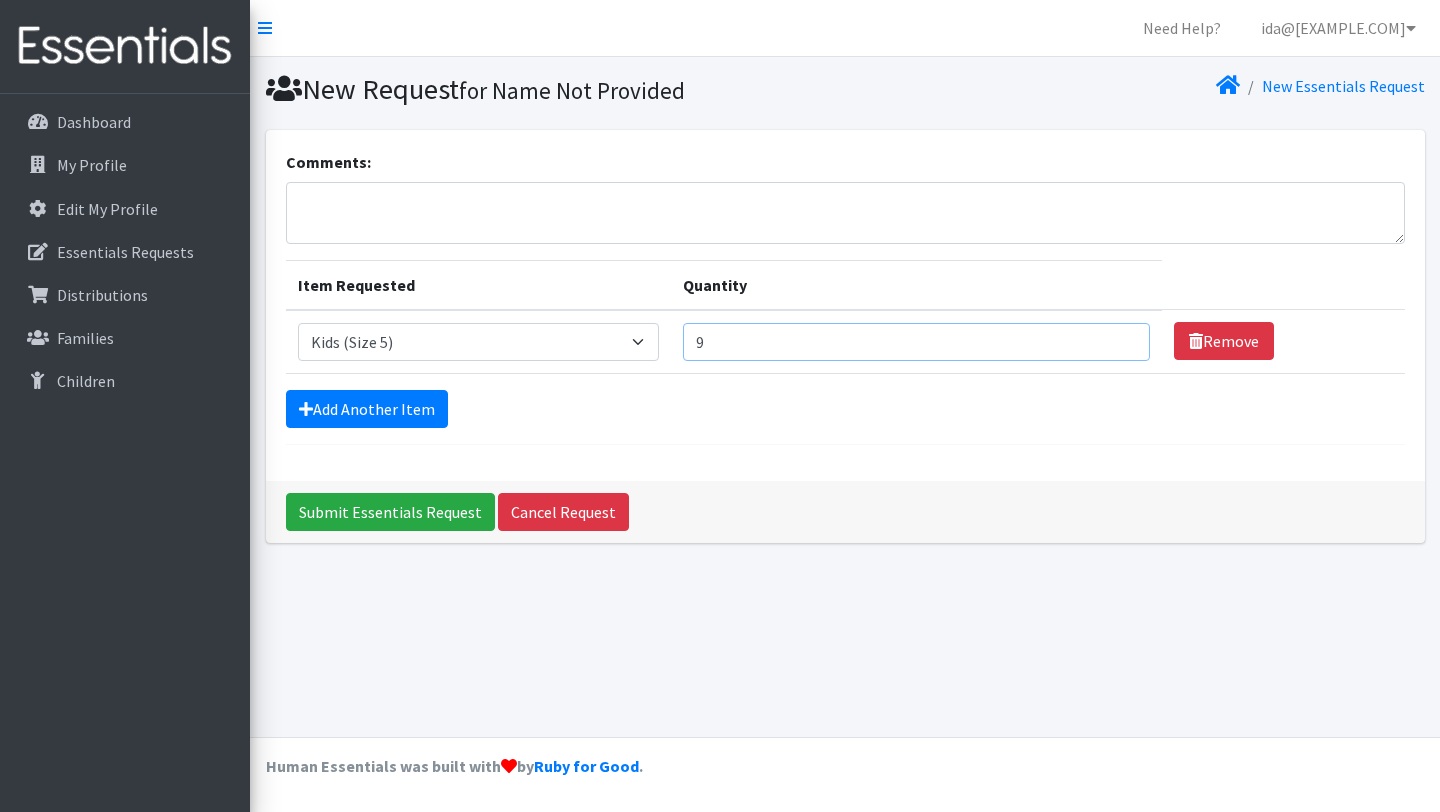 click on "9" at bounding box center (916, 342) 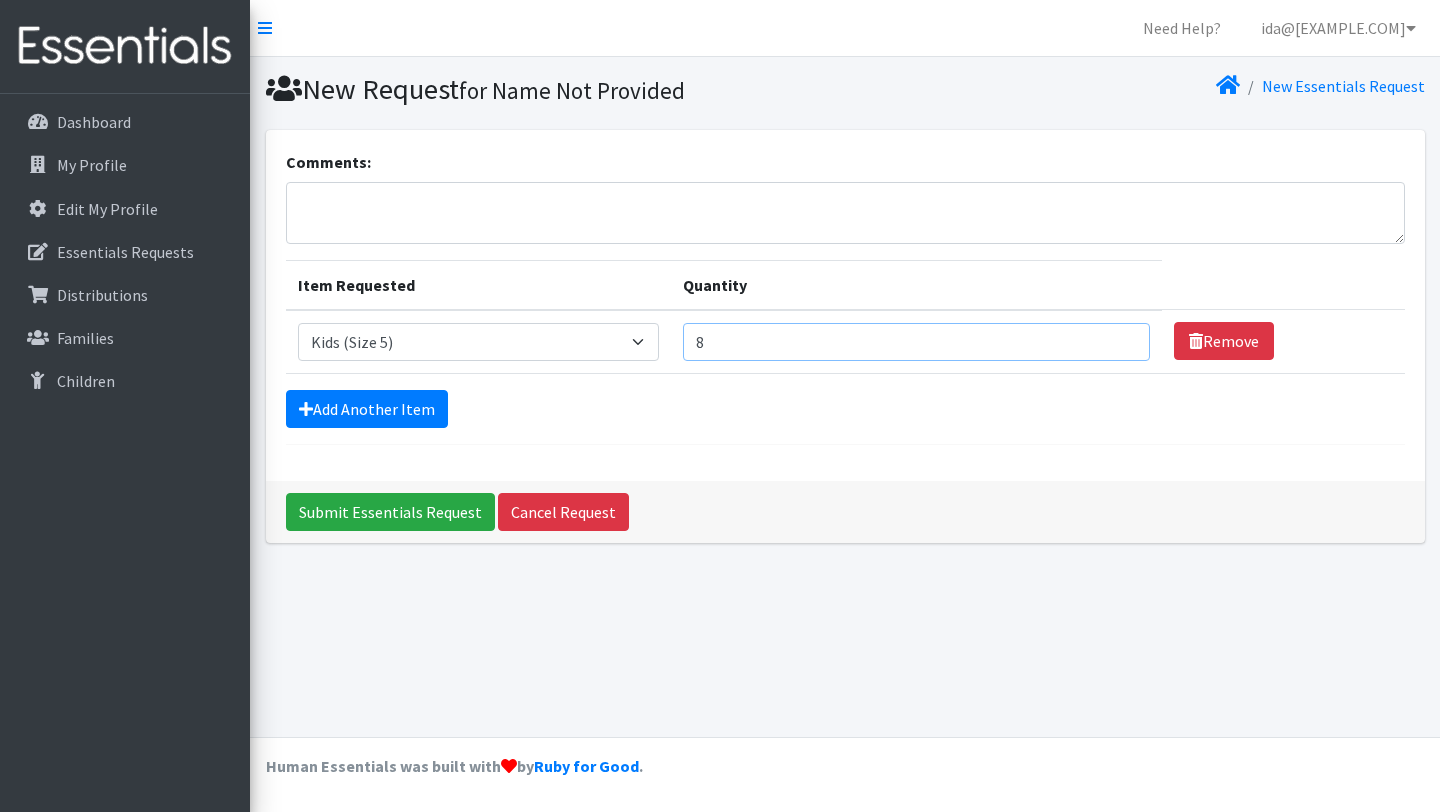 click on "8" at bounding box center (916, 342) 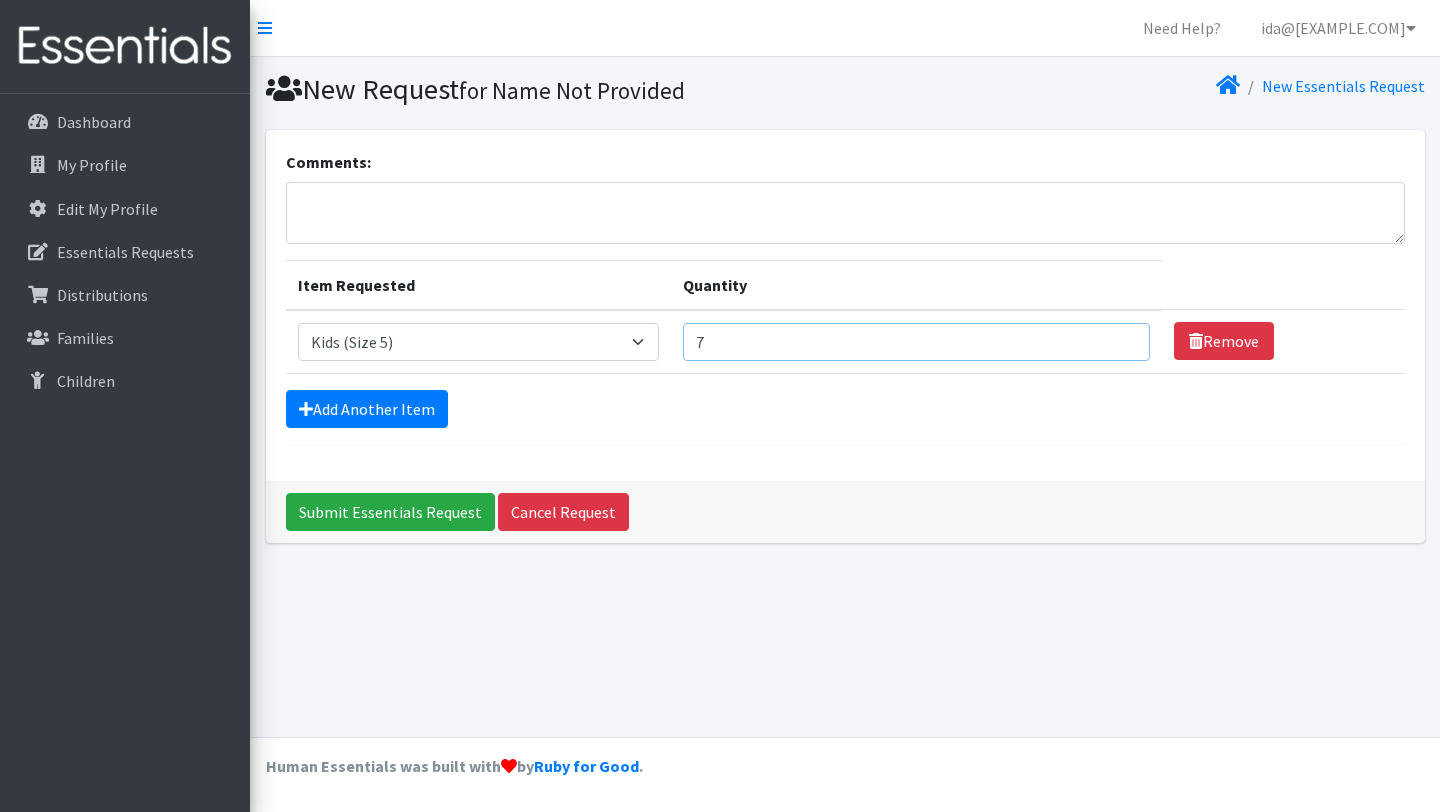 type on "7" 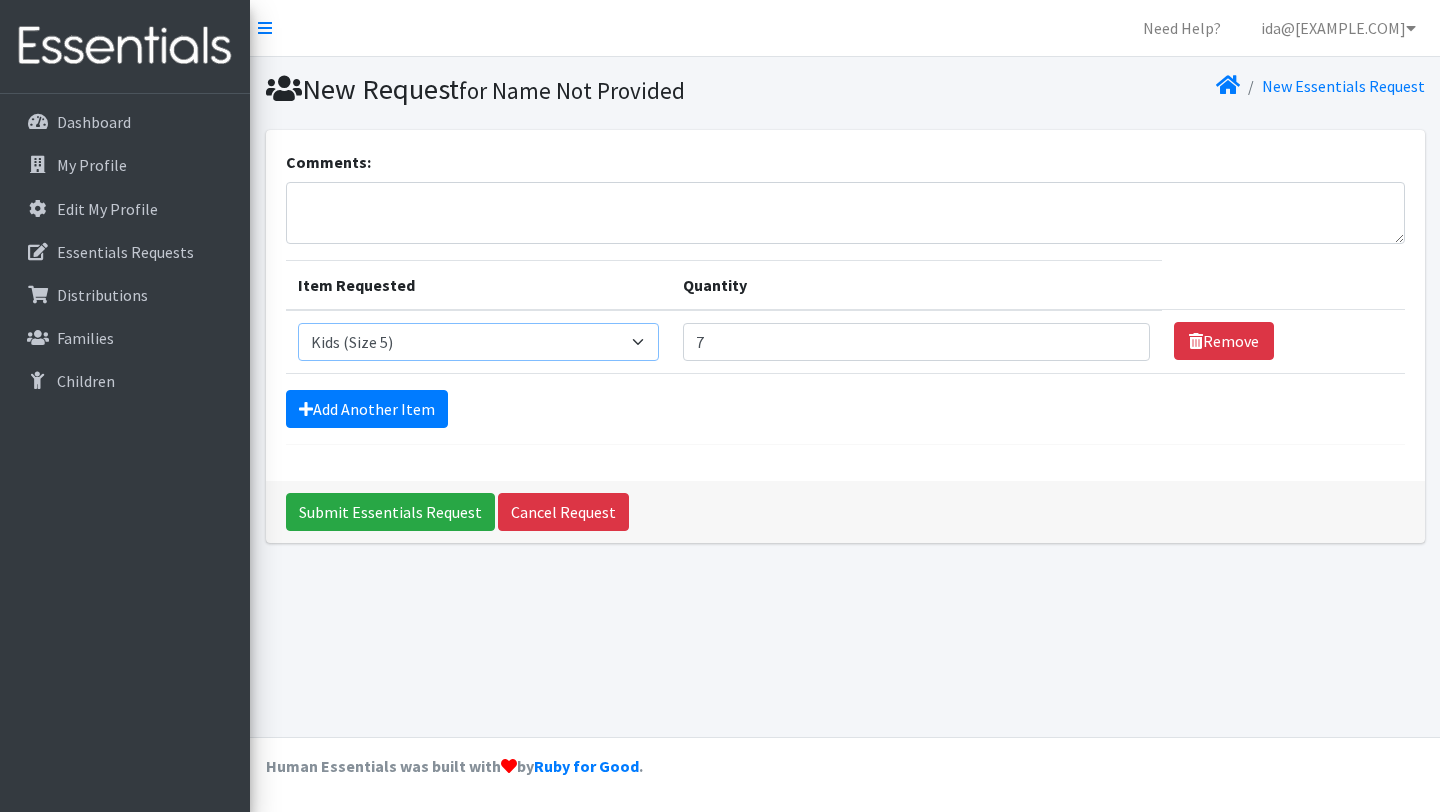 click on "Select an item
Kids (Newborn)
Kids (Size 1)
Kids (Size 2)
Kids (Size 3)
Kids (Size 4)
Kids (Size 5)
Kids (Size 6)
Kids Pull-Ups (2T-3T)
Kids Pull-Ups (3T-4T)
Kids Pull-Ups (4T-5T)
Wipes (Baby)" at bounding box center [478, 342] 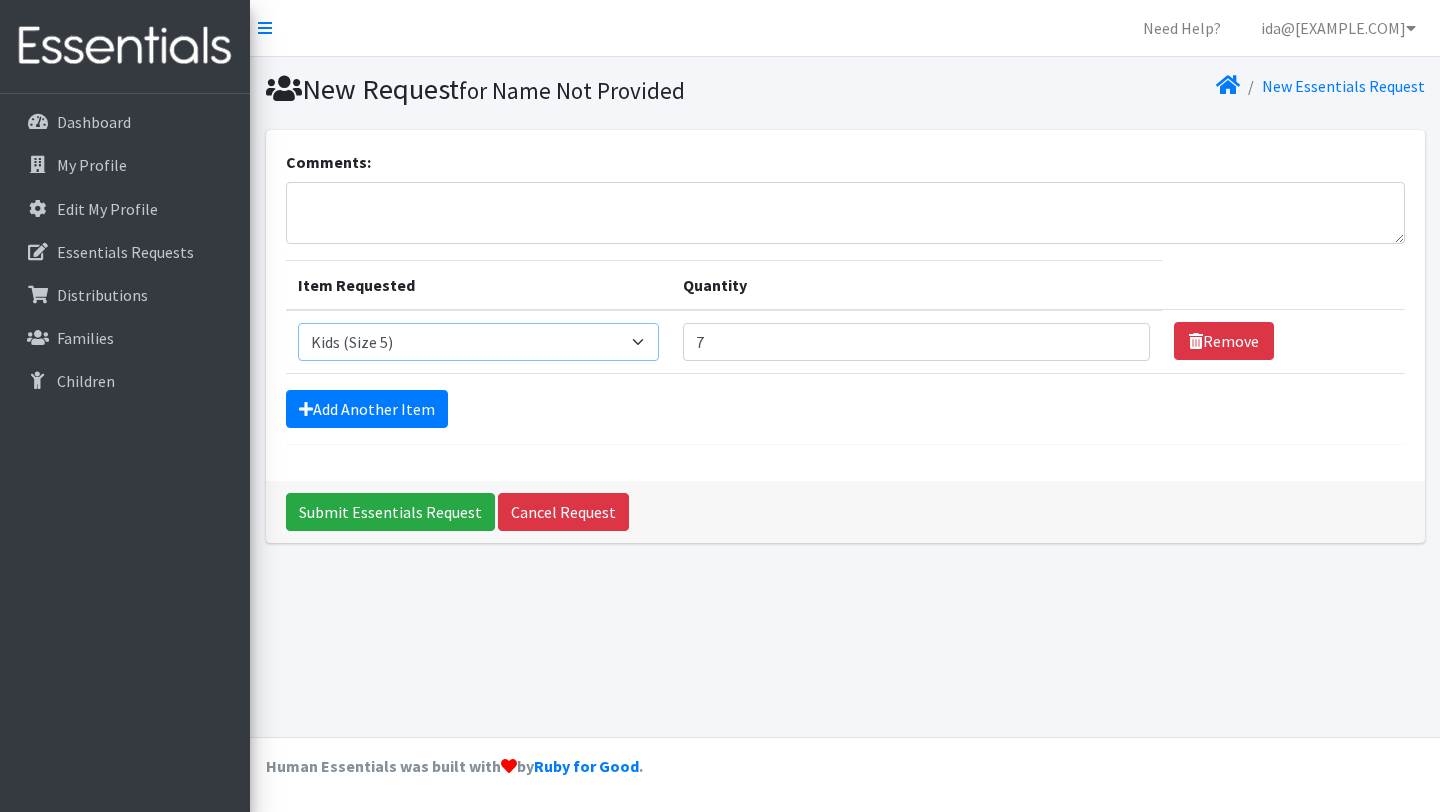select on "3394" 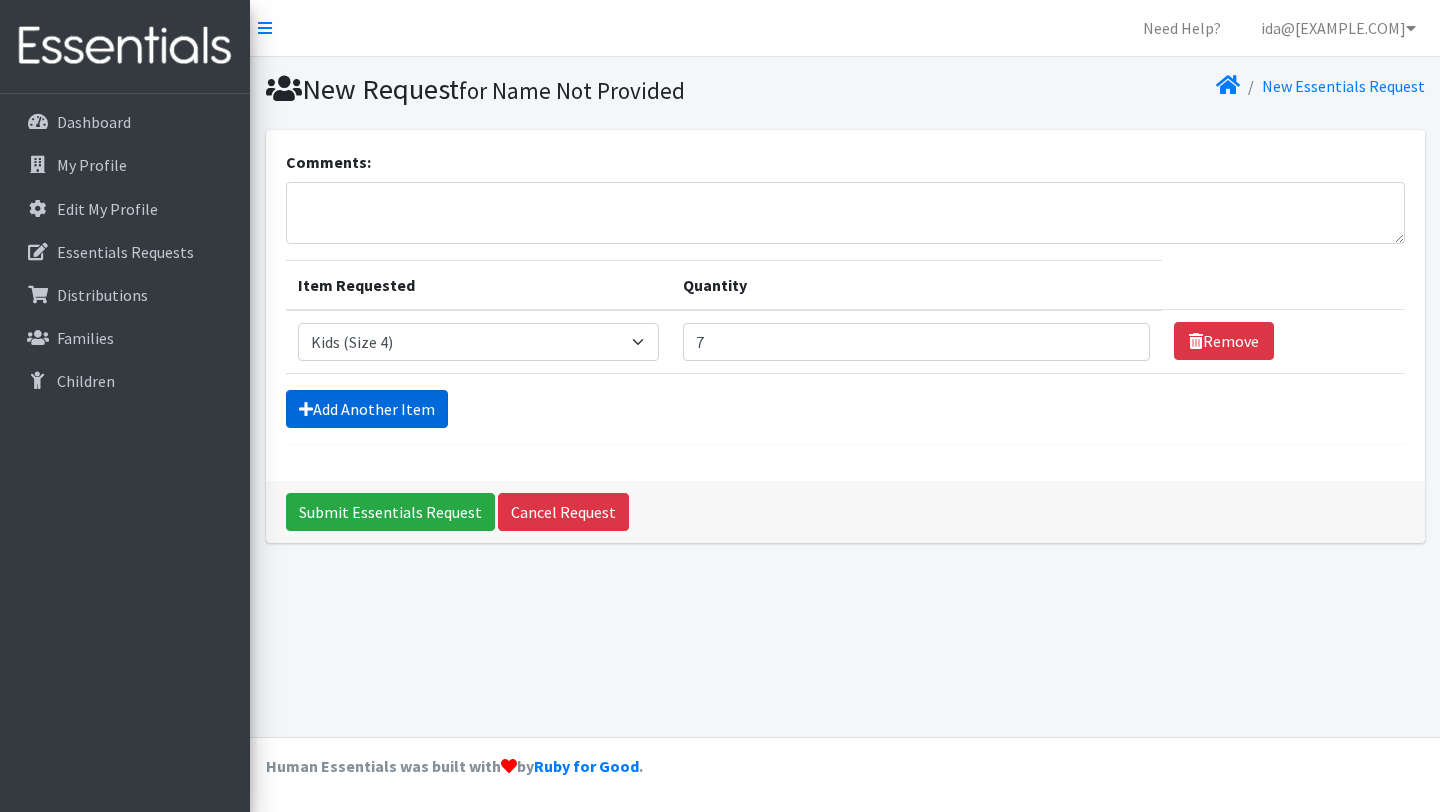click on "Add Another Item" at bounding box center [367, 409] 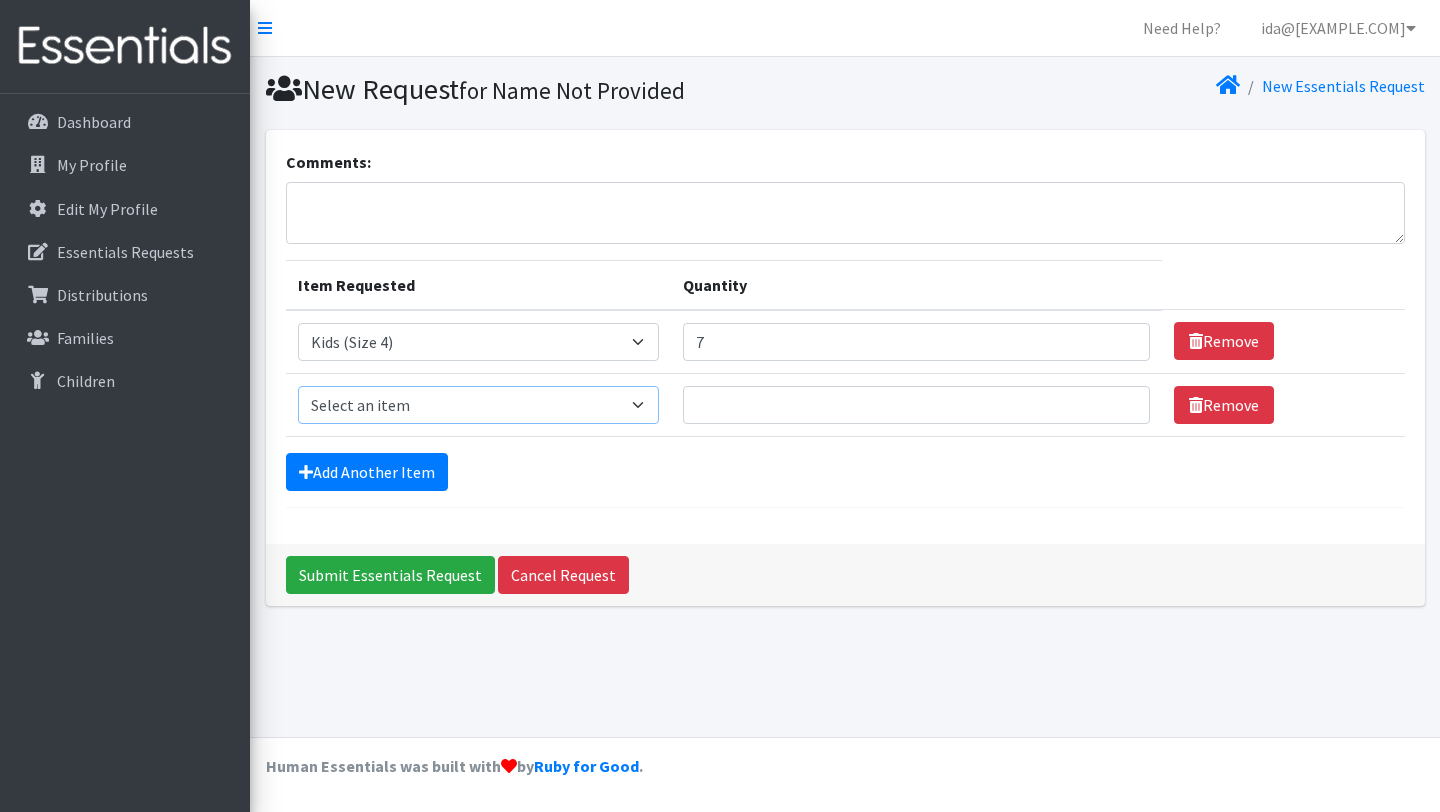 click on "Select an item
Kids (Newborn)
Kids (Size 1)
Kids (Size 2)
Kids (Size 3)
Kids (Size 4)
Kids (Size 5)
Kids (Size 6)
Kids Pull-Ups (2T-3T)
Kids Pull-Ups (3T-4T)
Kids Pull-Ups (4T-5T)
Wipes (Baby)" at bounding box center [478, 405] 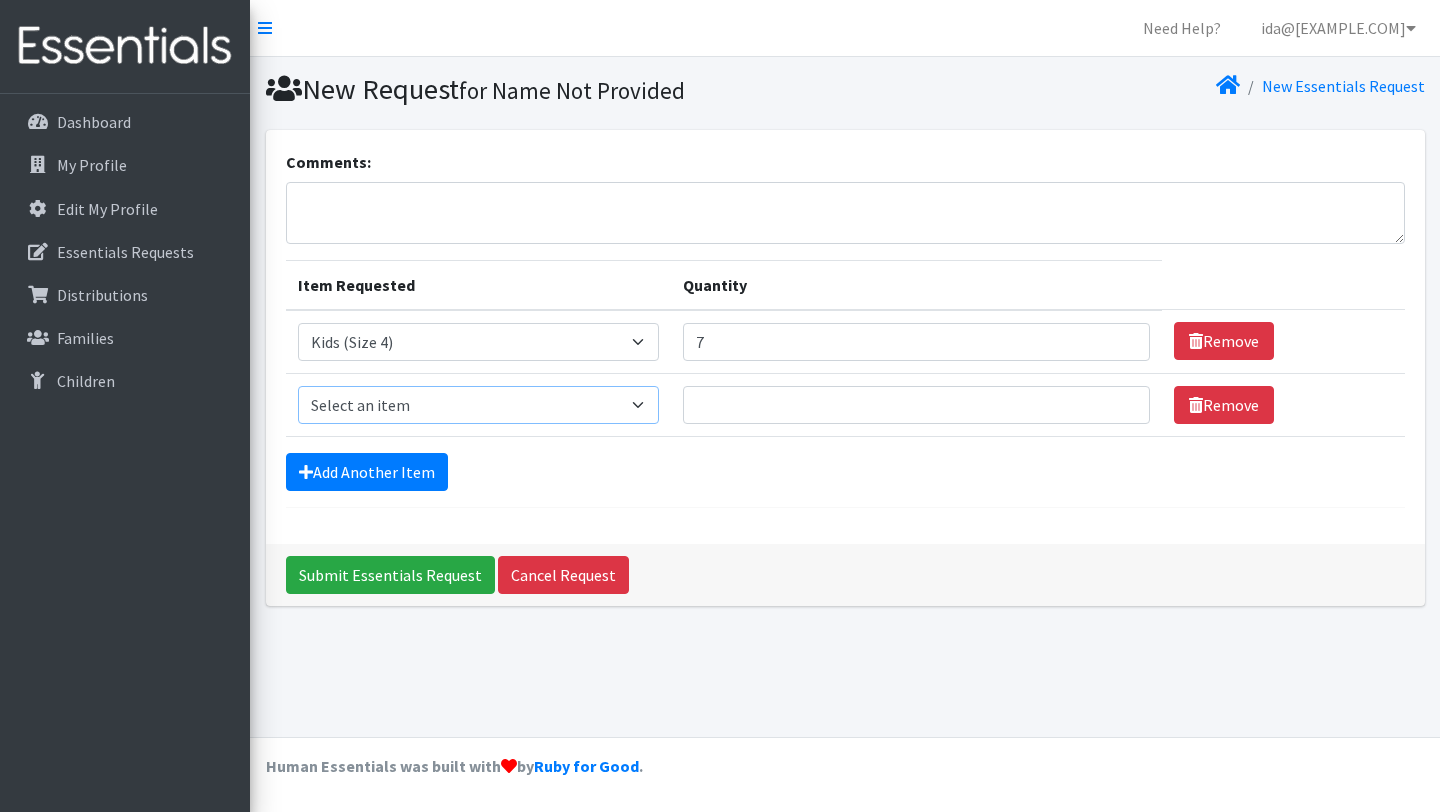 select on "3407" 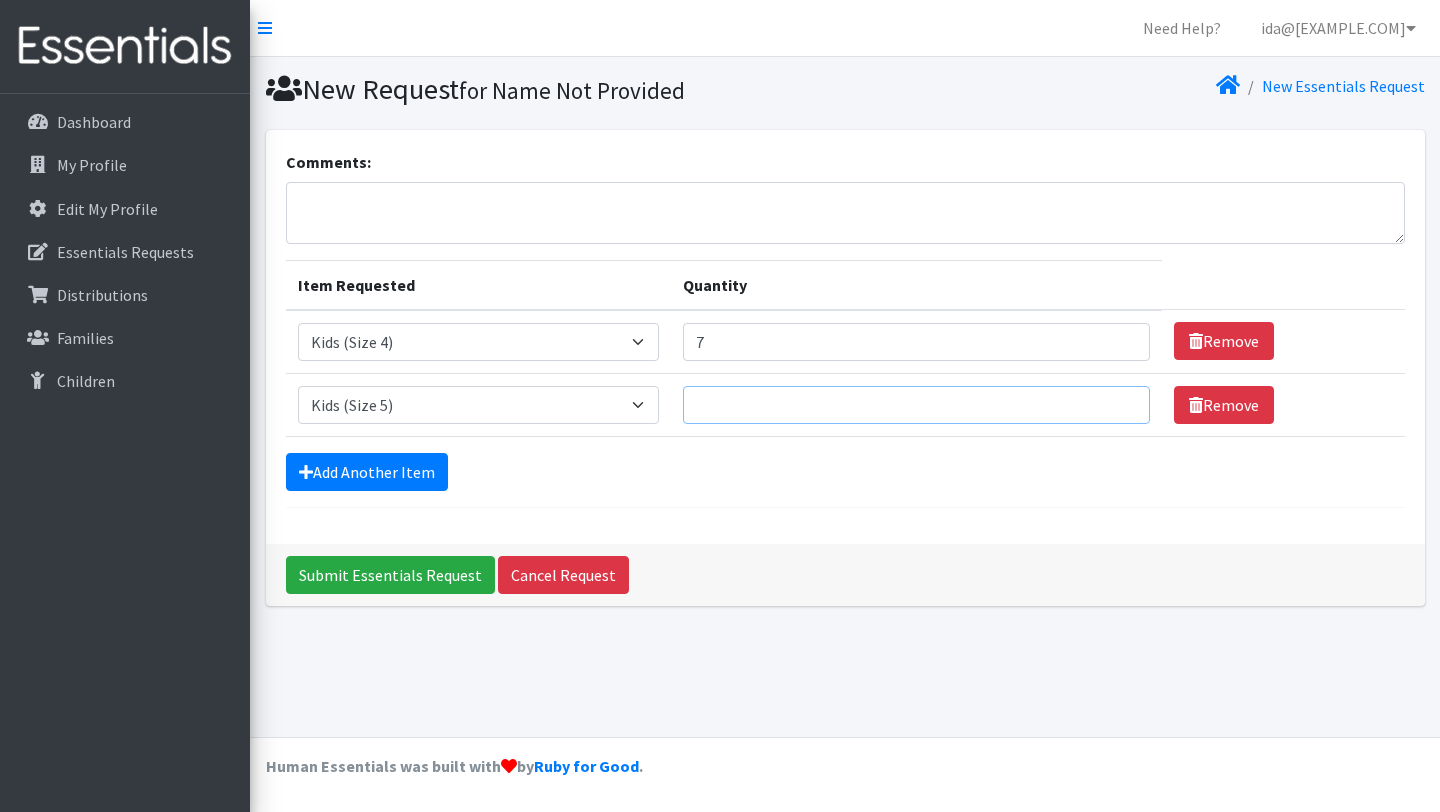 click on "Quantity" at bounding box center (916, 405) 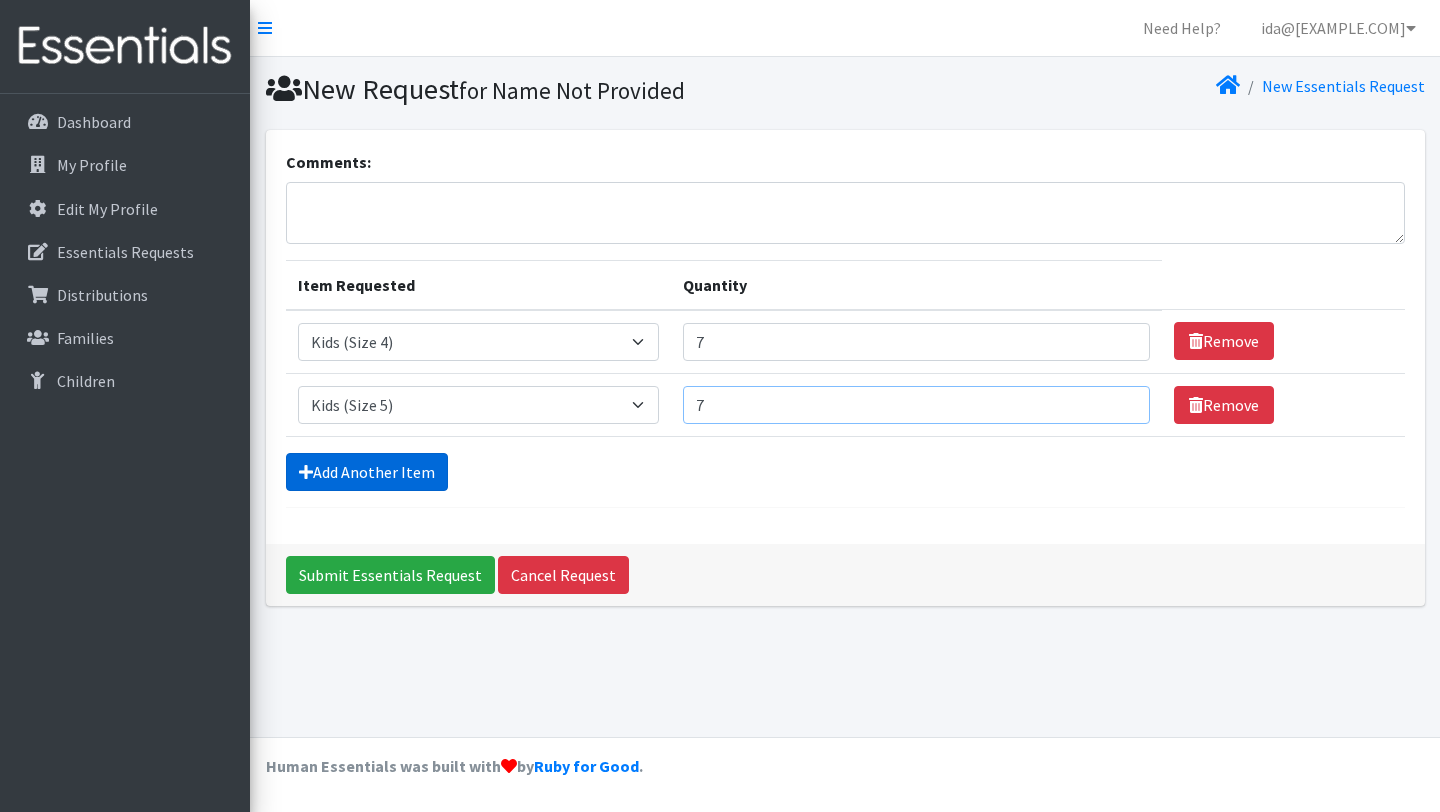 type on "7" 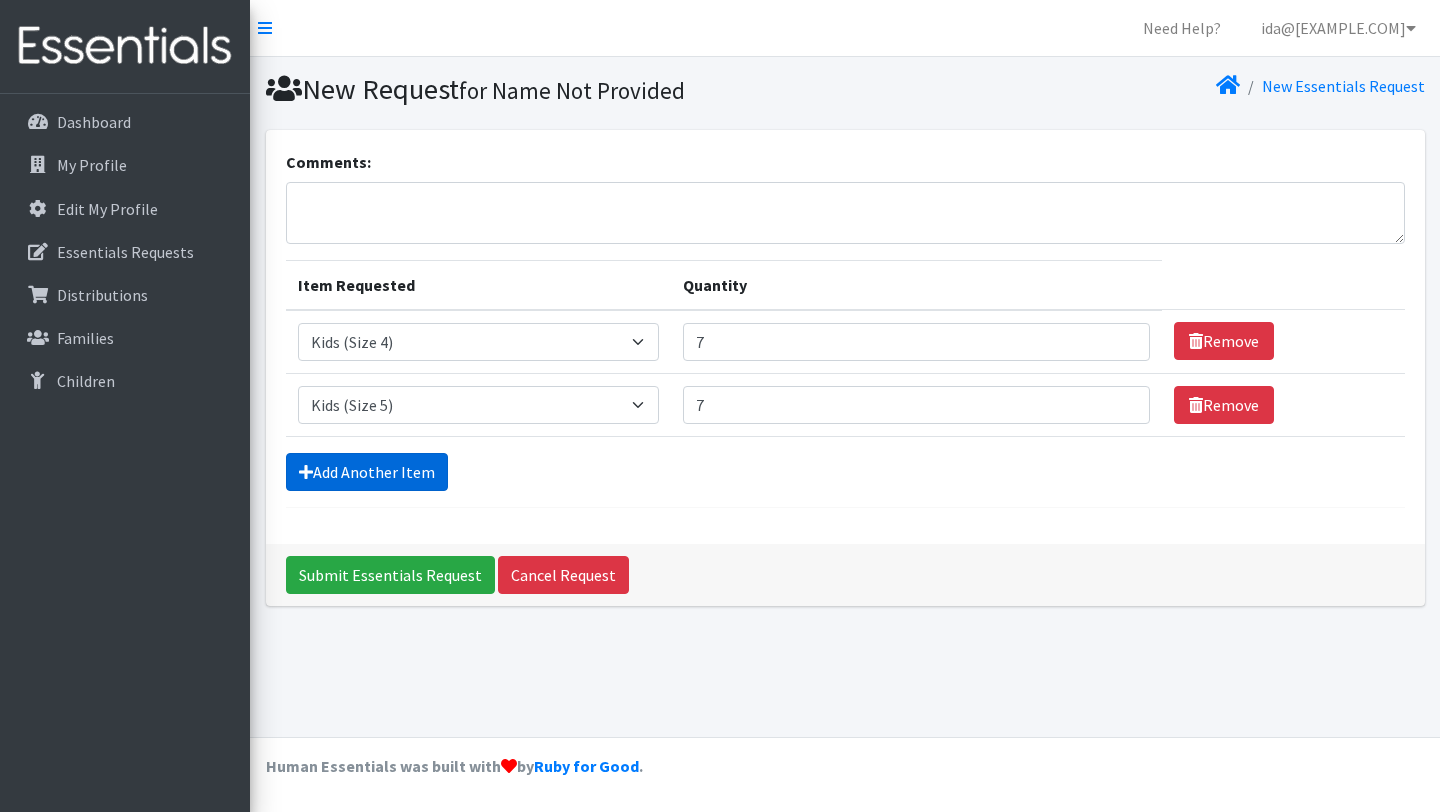 click on "Add Another Item" at bounding box center [367, 472] 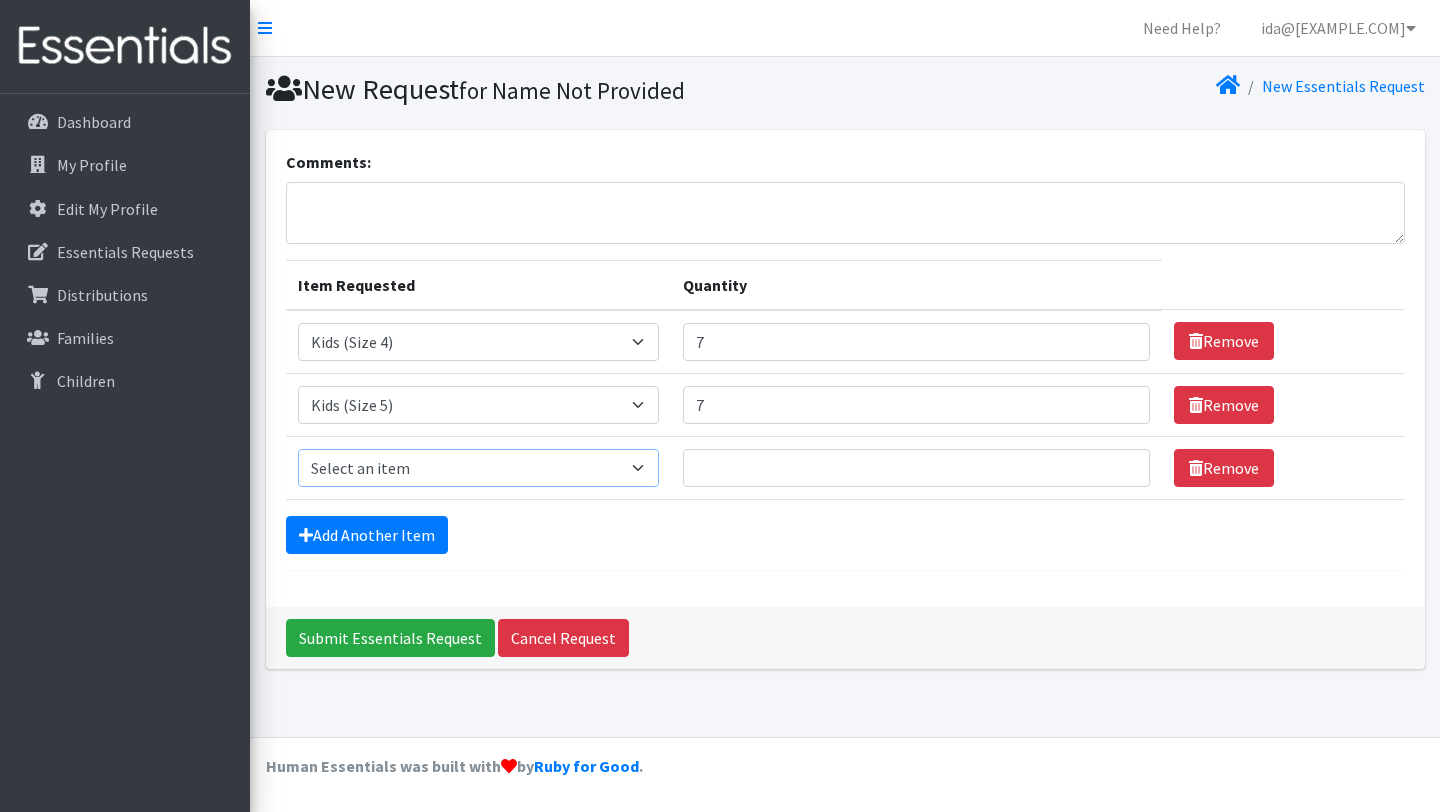 click on "Select an item
Kids (Newborn)
Kids (Size 1)
Kids (Size 2)
Kids (Size 3)
Kids (Size 4)
Kids (Size 5)
Kids (Size 6)
Kids Pull-Ups (2T-3T)
Kids Pull-Ups (3T-4T)
Kids Pull-Ups (4T-5T)
Wipes (Baby)" at bounding box center (478, 468) 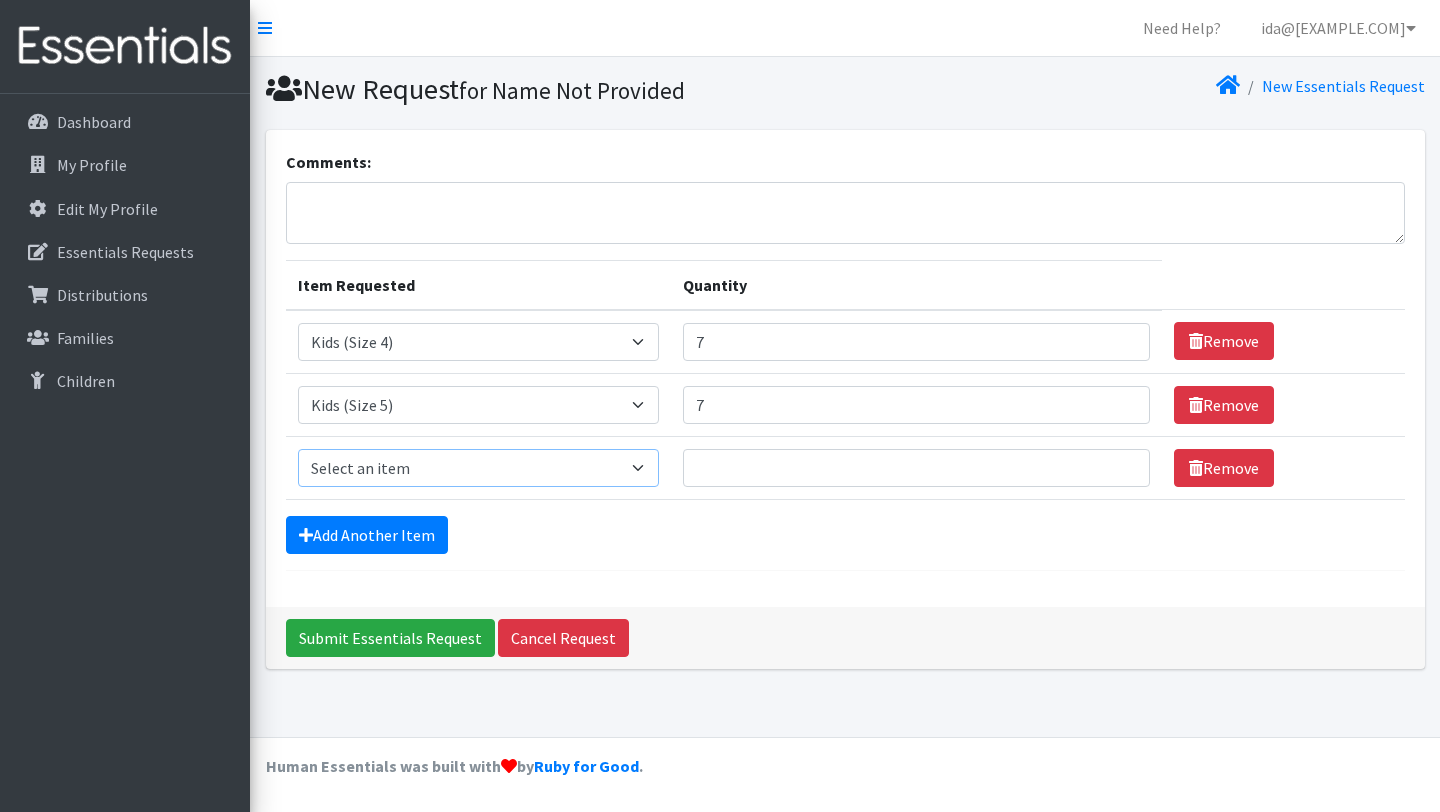select on "3419" 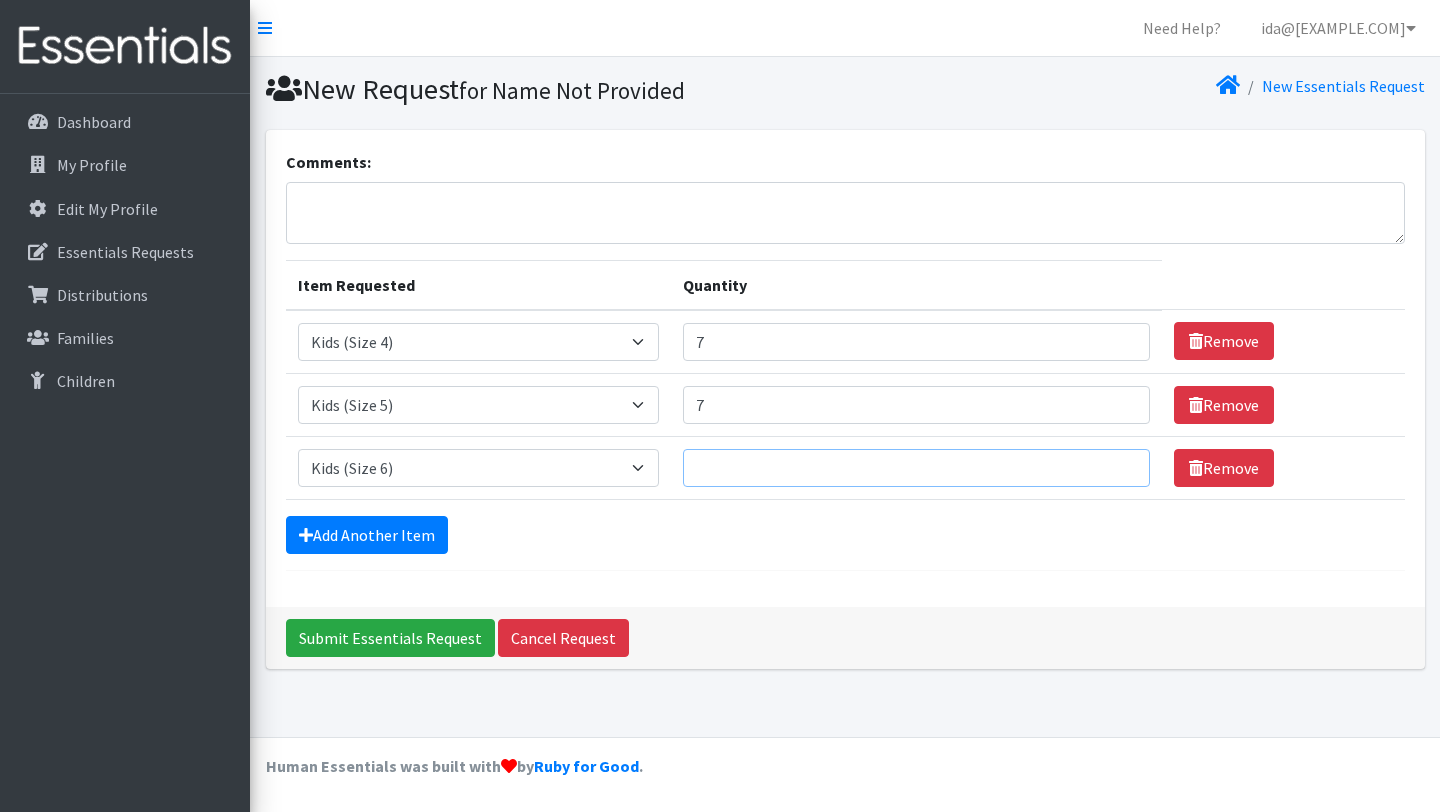 click on "Quantity" at bounding box center (916, 468) 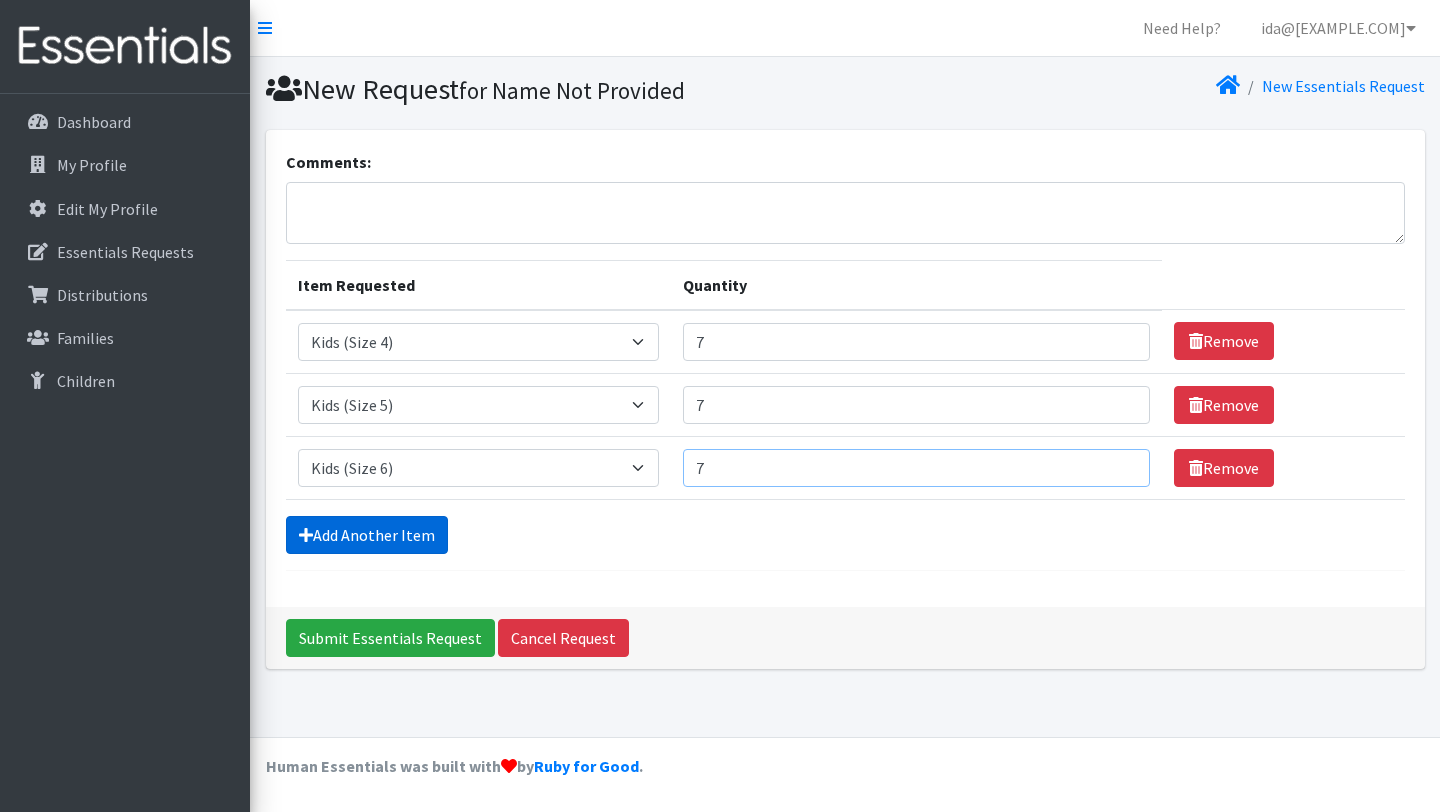 type on "7" 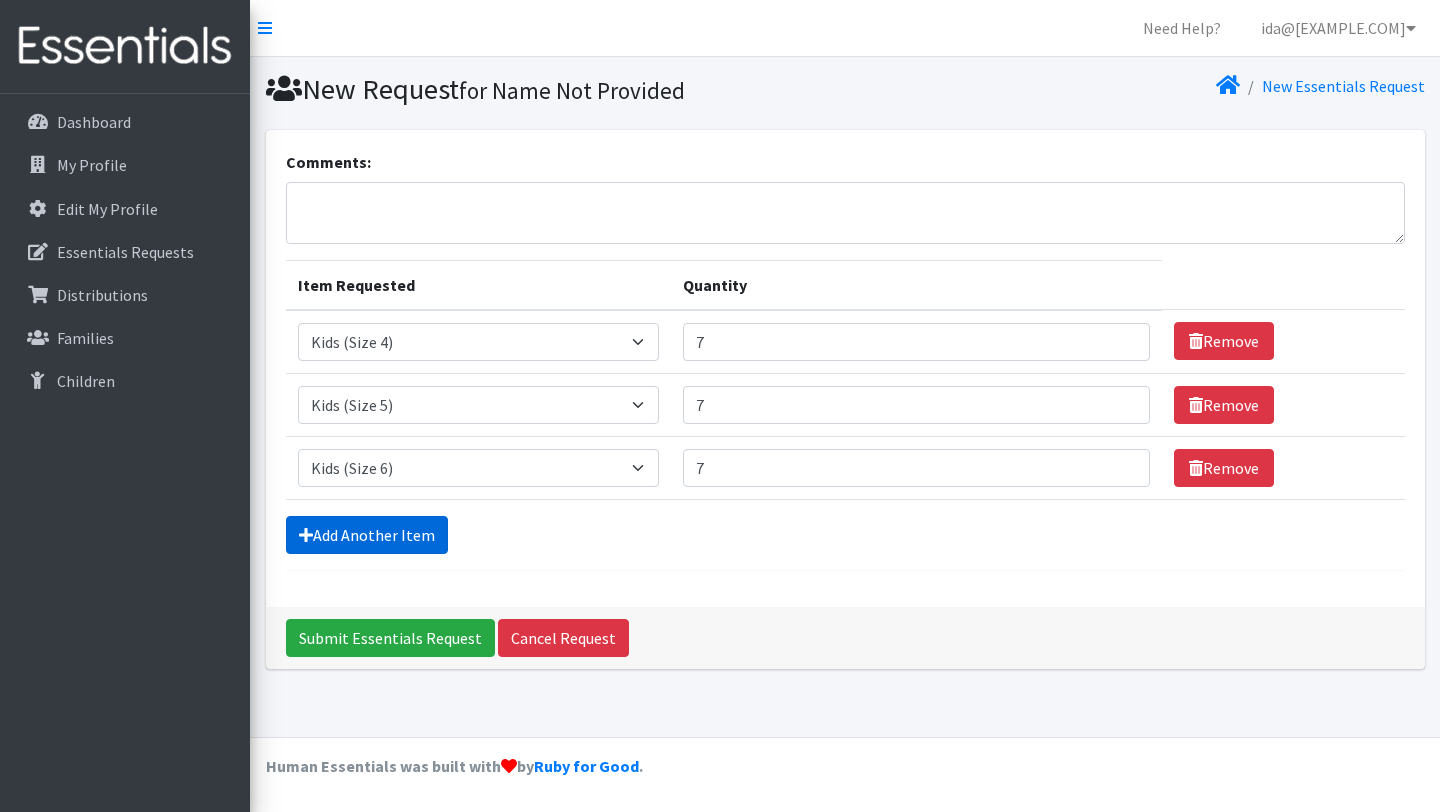 click on "Add Another Item" at bounding box center [367, 535] 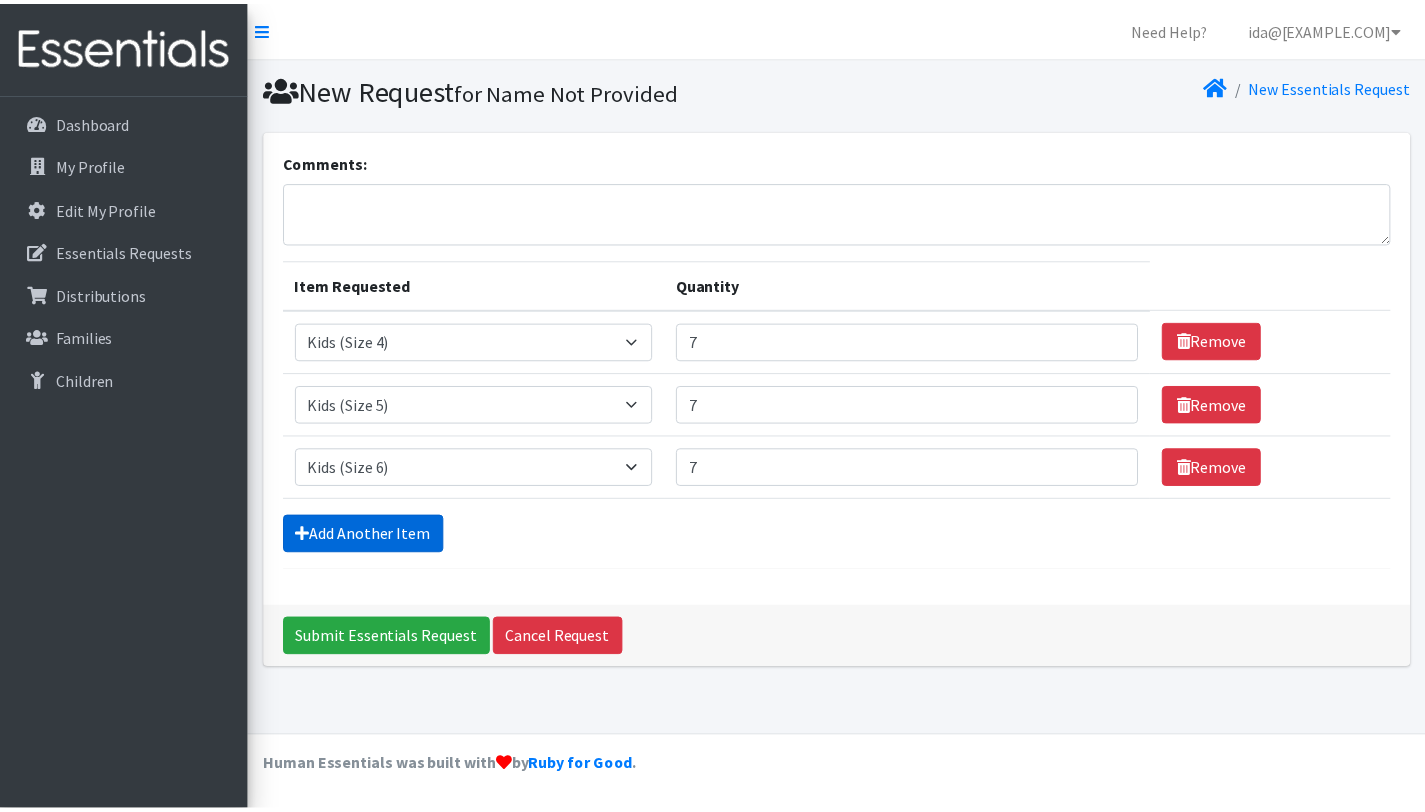 scroll, scrollTop: 10, scrollLeft: 0, axis: vertical 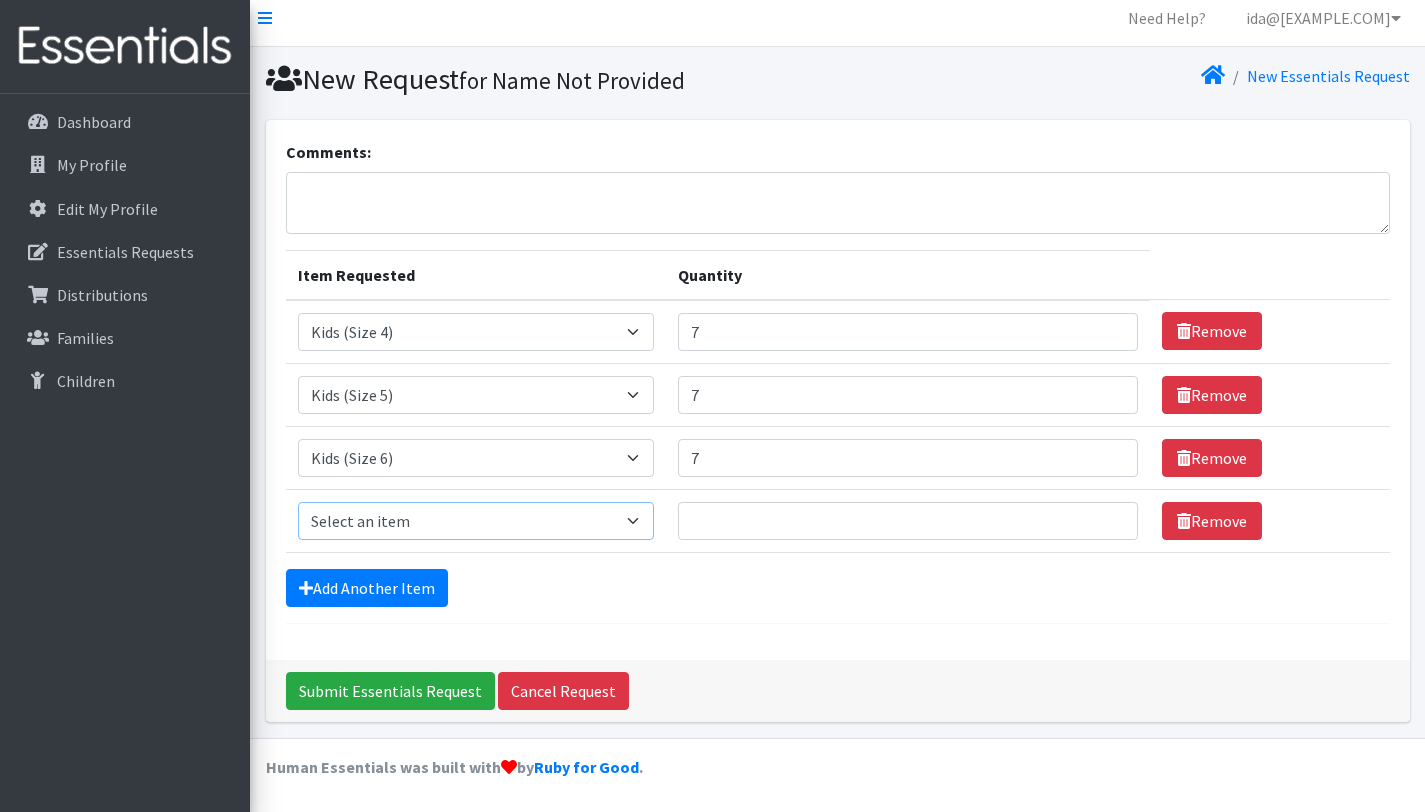 click on "Select an item
Kids (Newborn)
Kids (Size 1)
Kids (Size 2)
Kids (Size 3)
Kids (Size 4)
Kids (Size 5)
Kids (Size 6)
Kids Pull-Ups (2T-3T)
Kids Pull-Ups (3T-4T)
Kids Pull-Ups (4T-5T)
Wipes (Baby)" at bounding box center [476, 521] 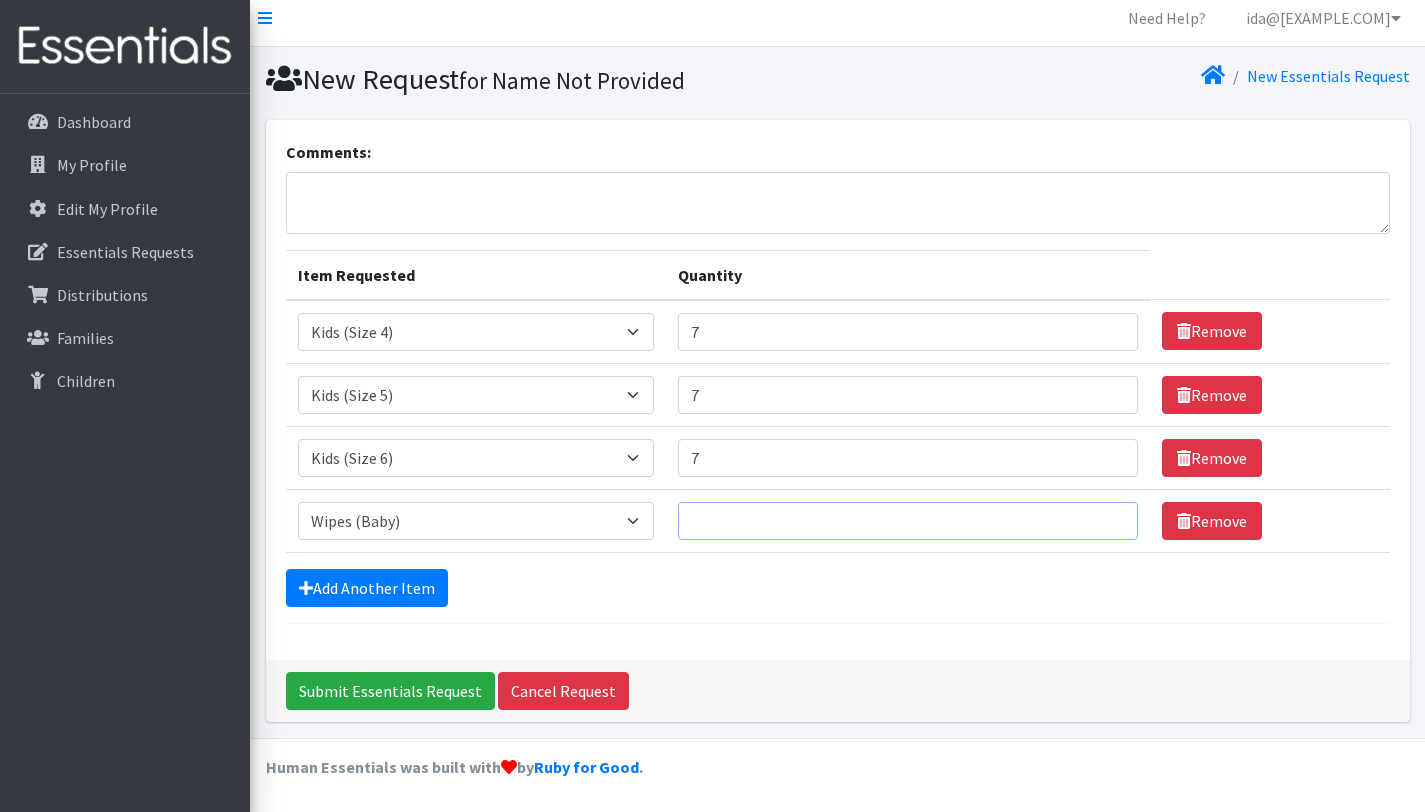 click on "Quantity" at bounding box center [908, 521] 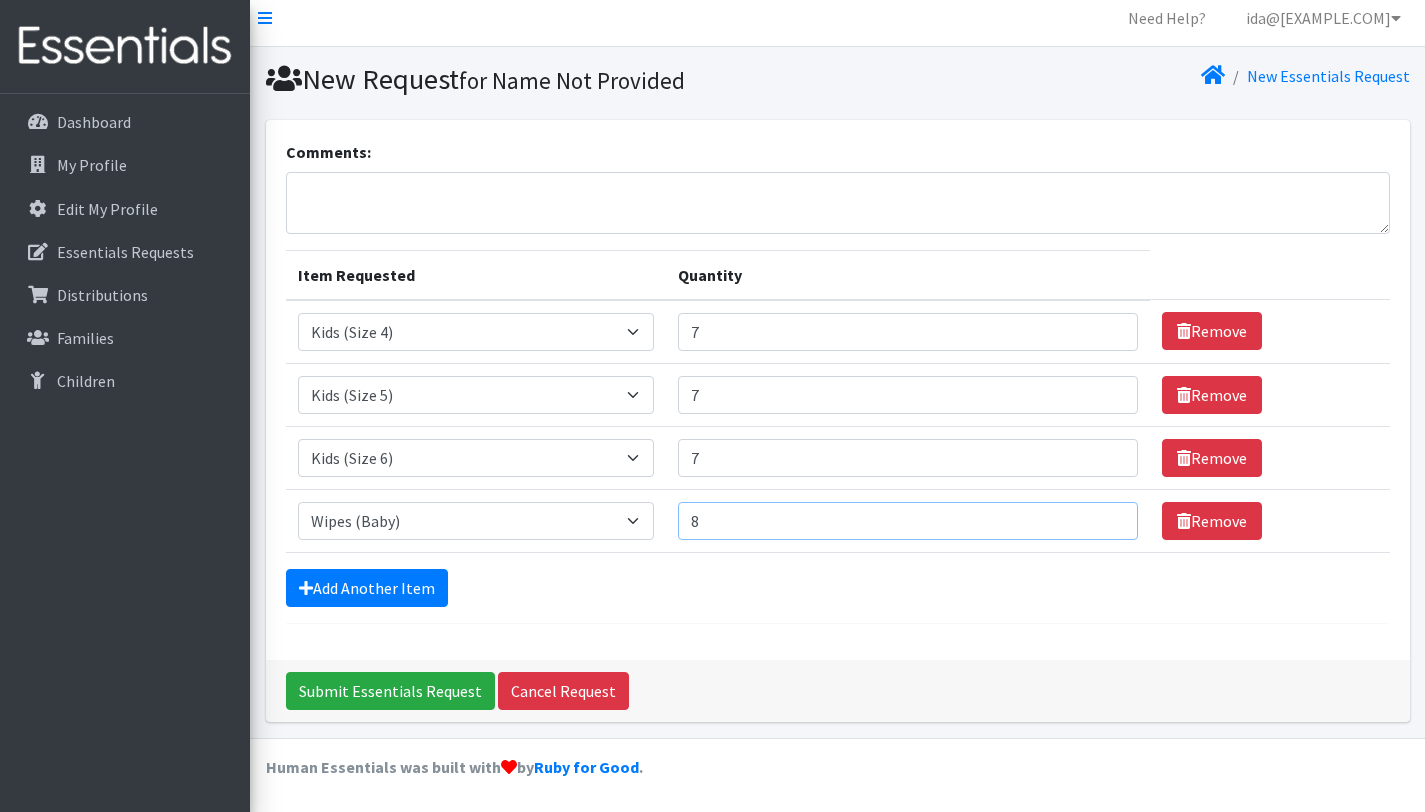 type on "8" 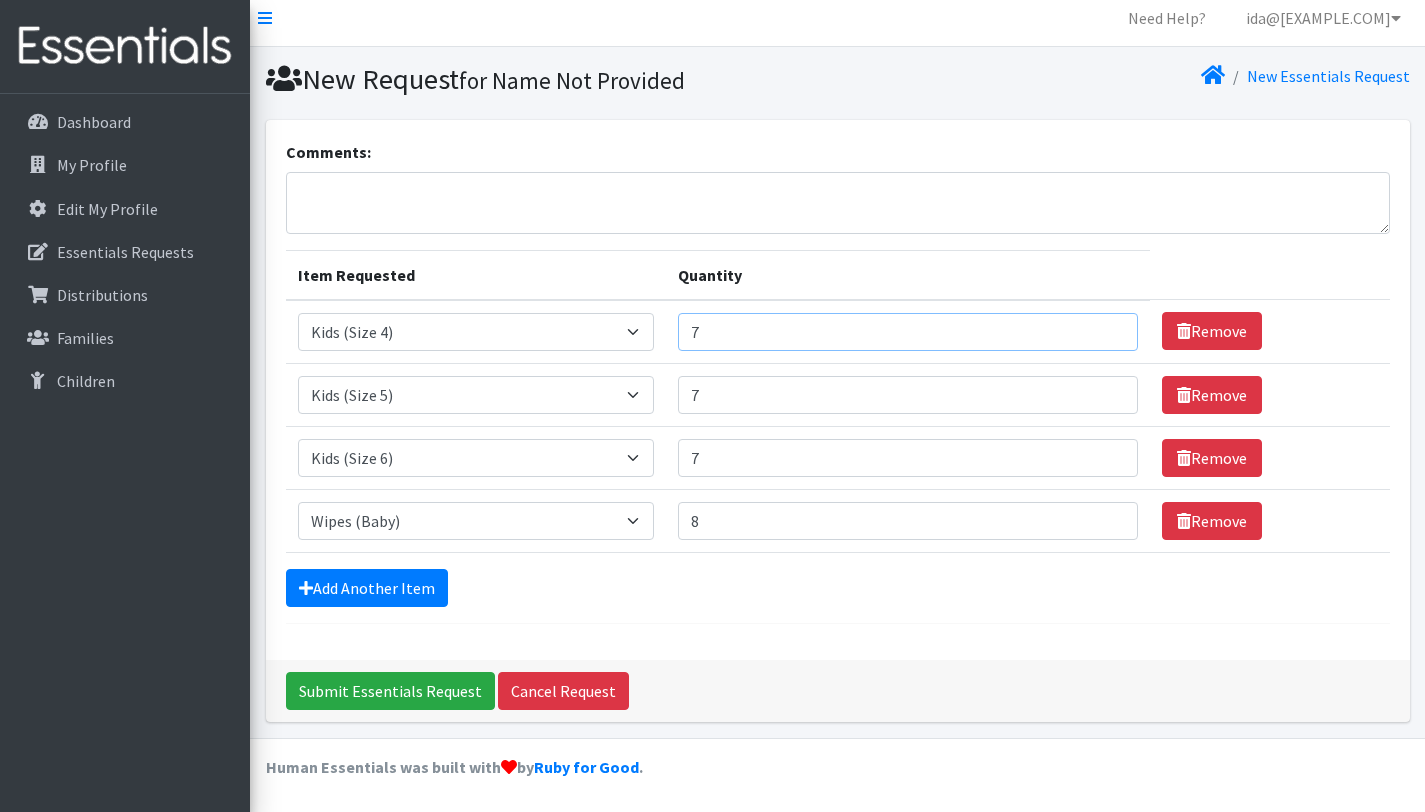 click on "7" at bounding box center [908, 332] 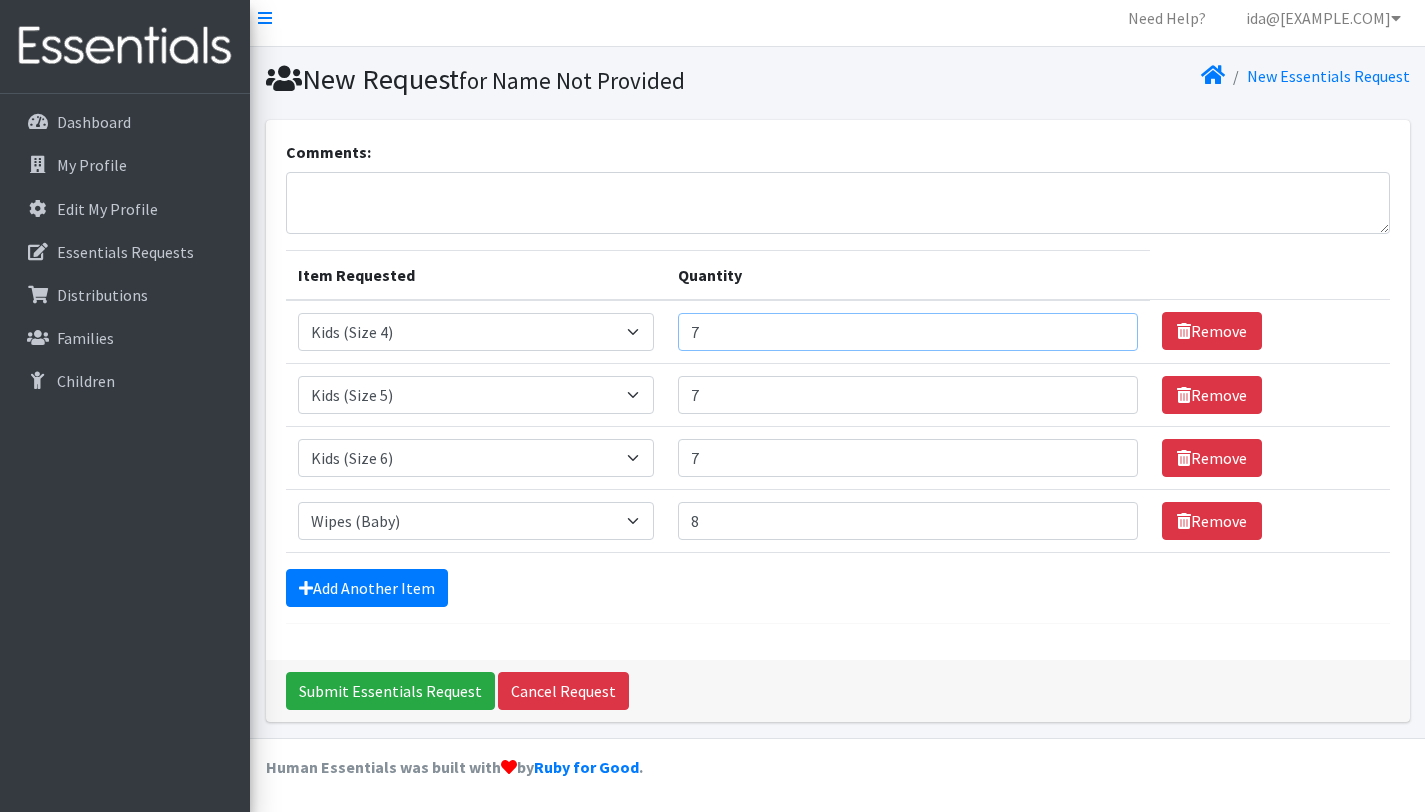 drag, startPoint x: 788, startPoint y: 337, endPoint x: 685, endPoint y: 331, distance: 103.17461 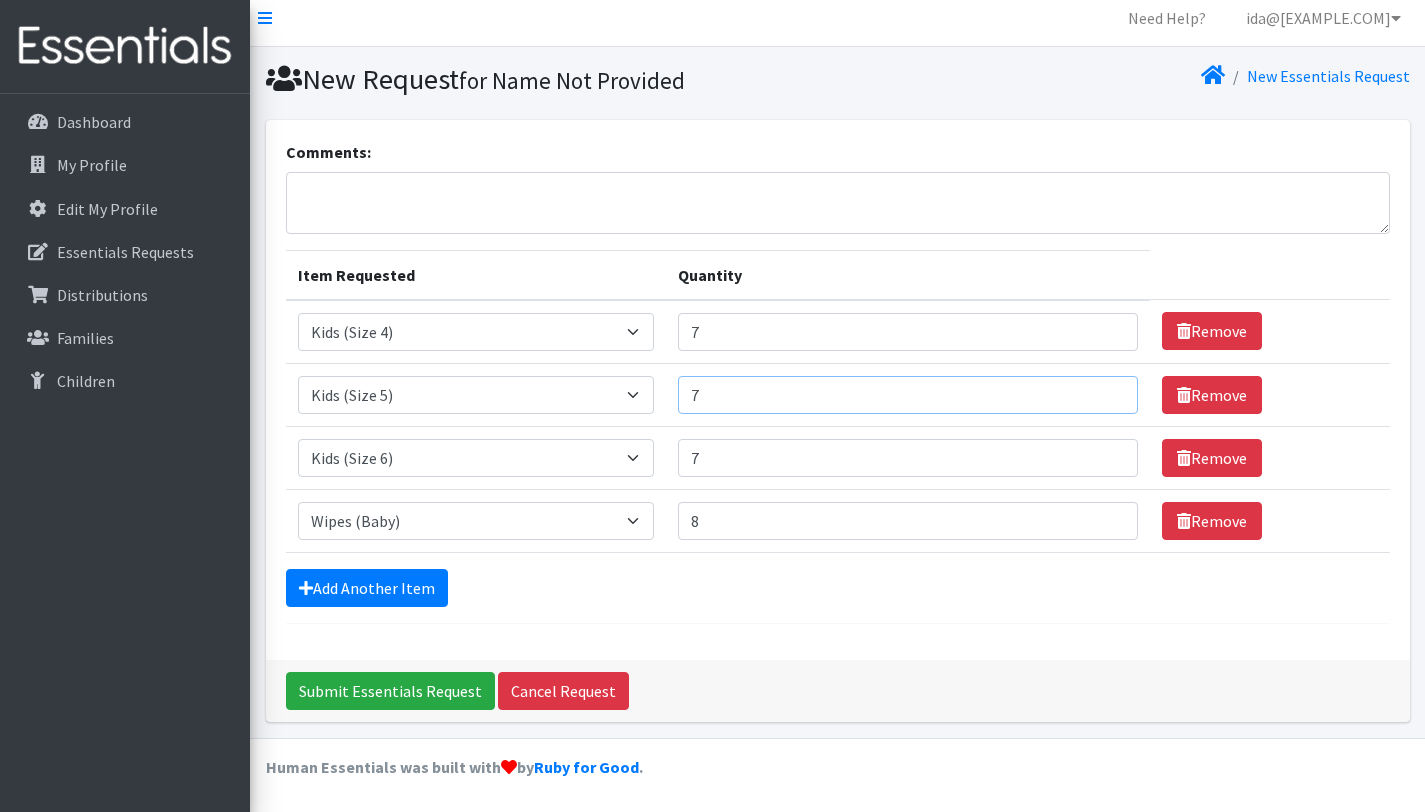 click on "7" at bounding box center (908, 395) 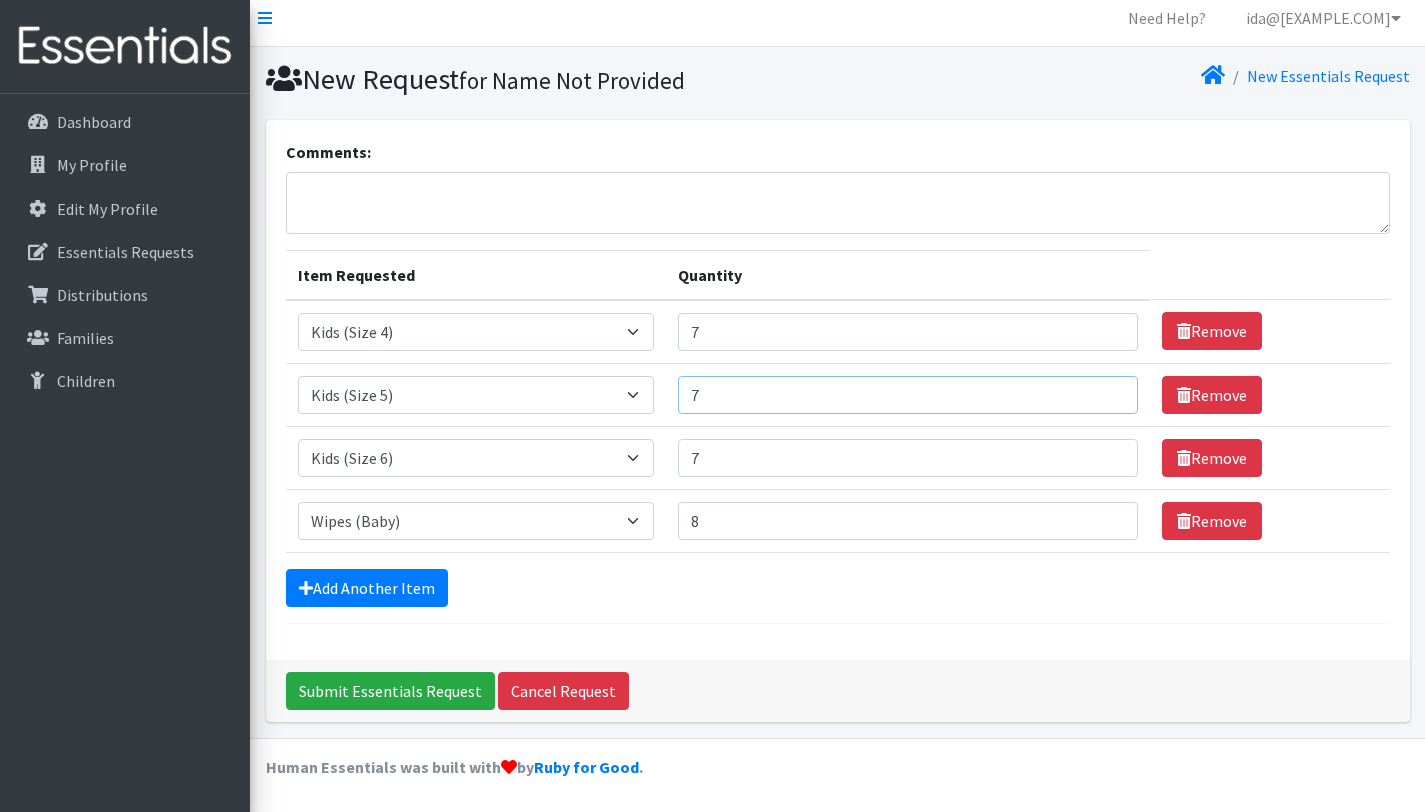 drag, startPoint x: 735, startPoint y: 390, endPoint x: 701, endPoint y: 388, distance: 34.058773 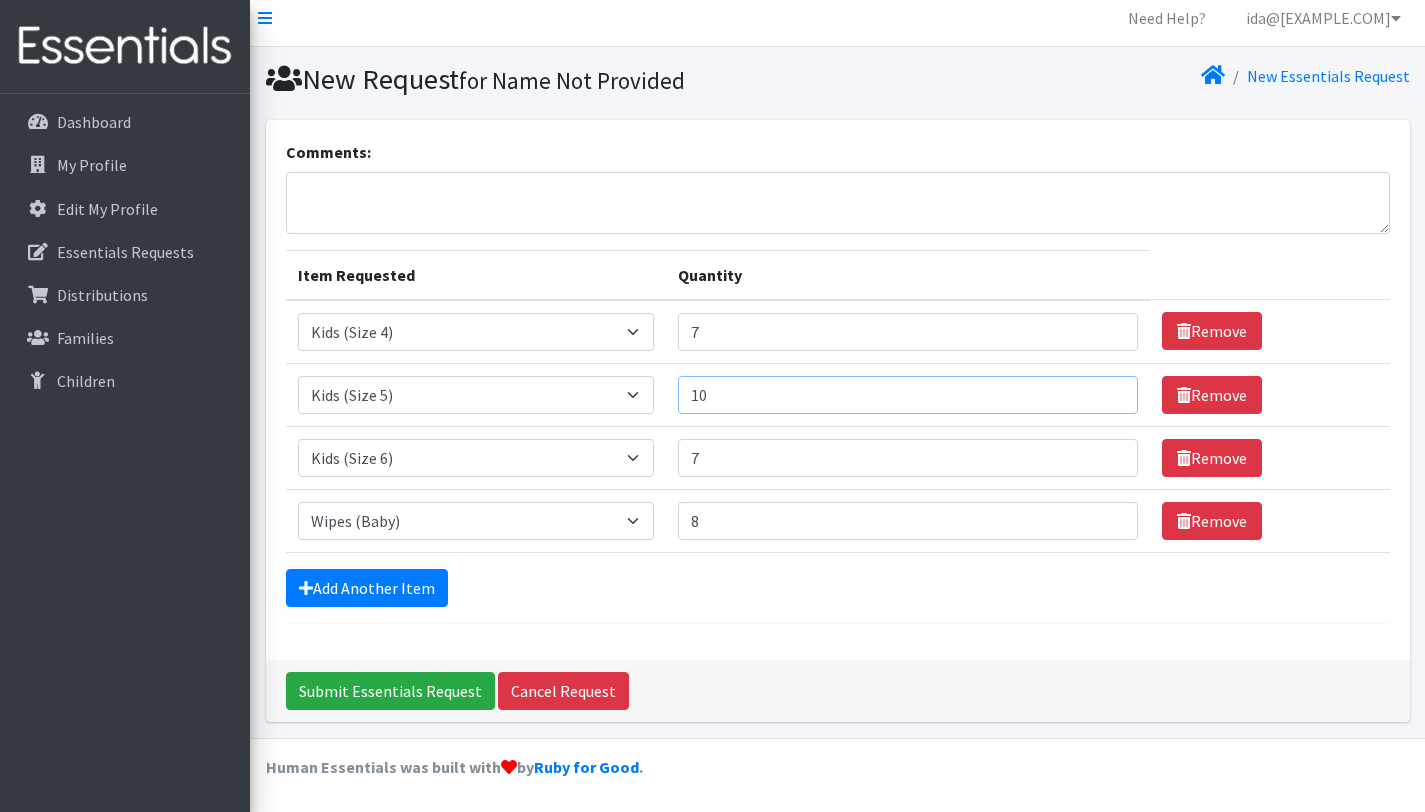 type on "10" 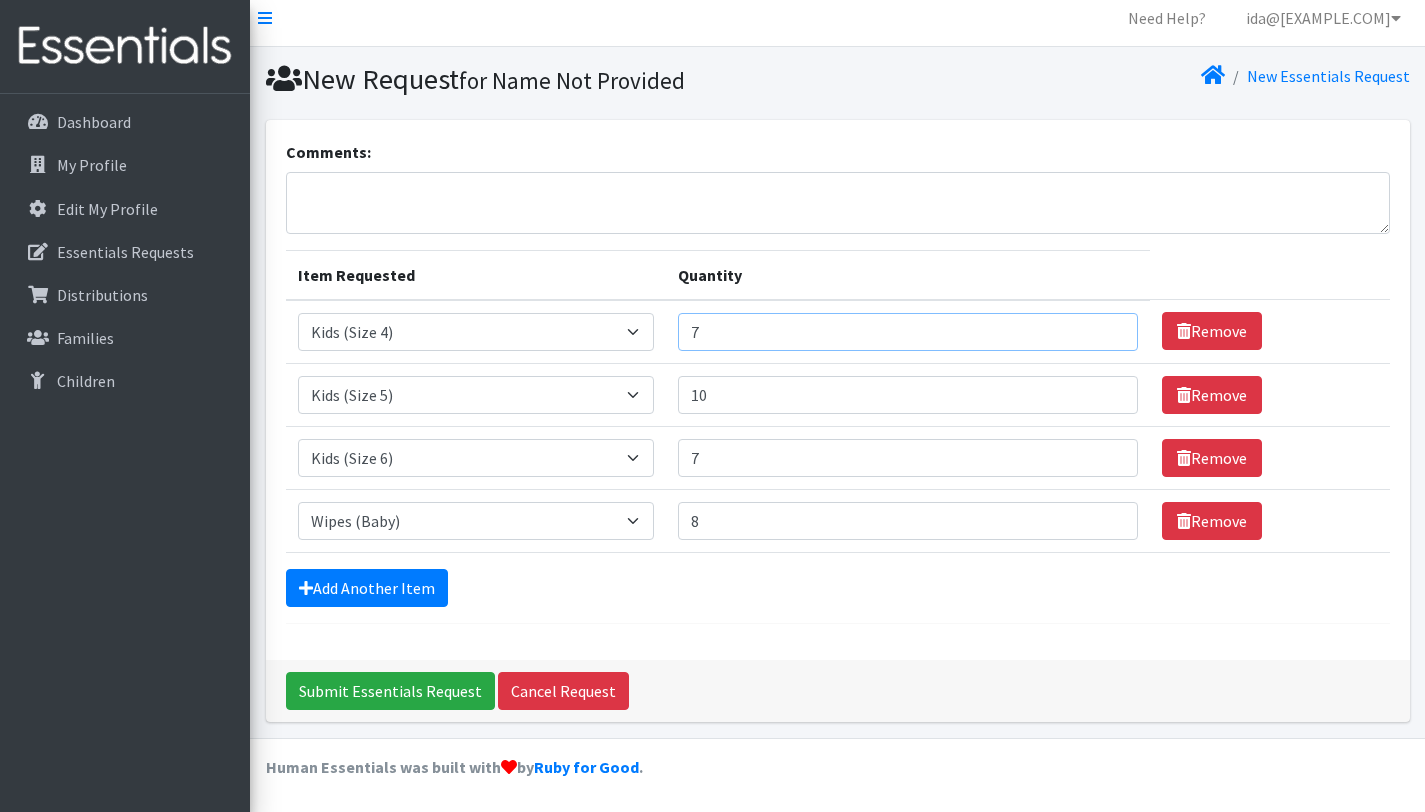 click on "7" at bounding box center [908, 332] 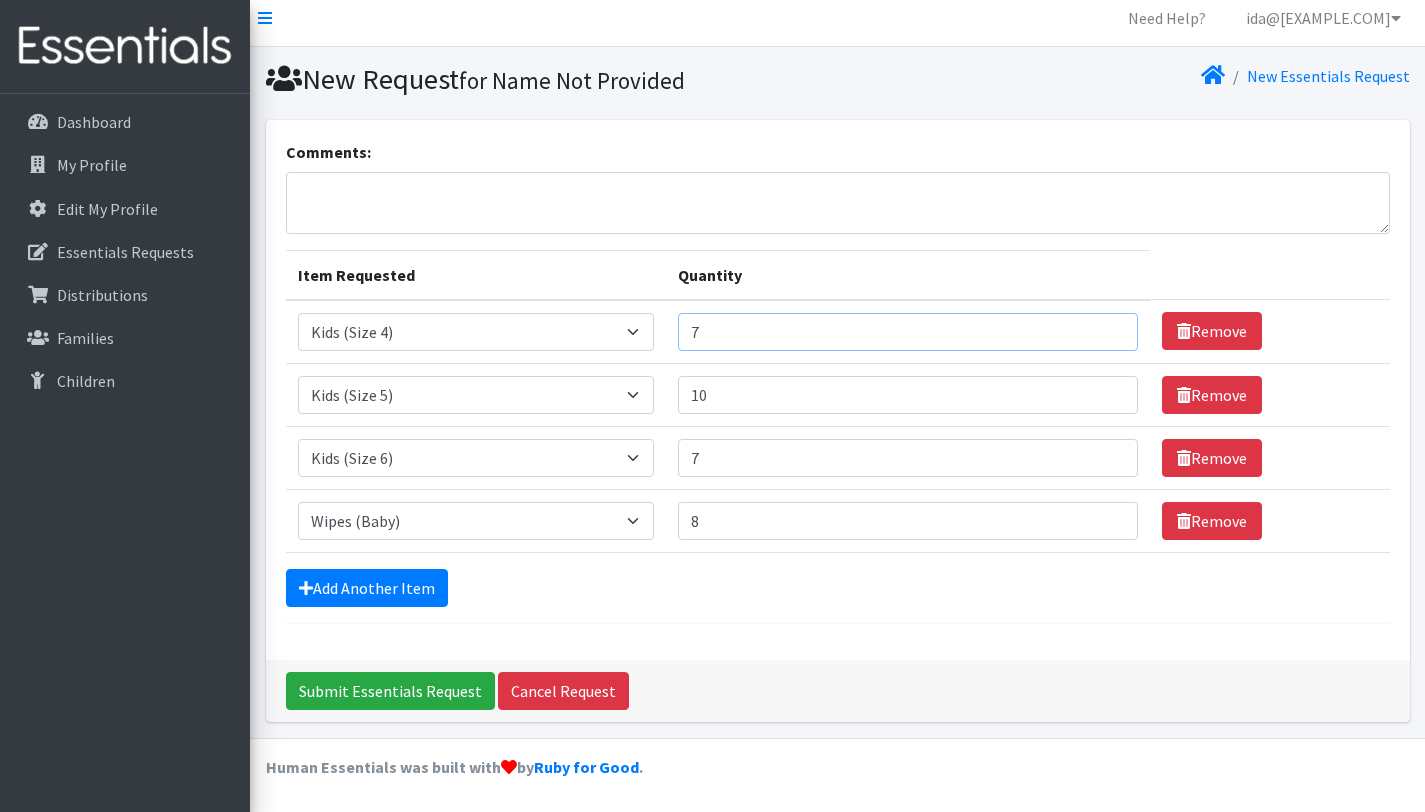 drag, startPoint x: 727, startPoint y: 332, endPoint x: 704, endPoint y: 332, distance: 23 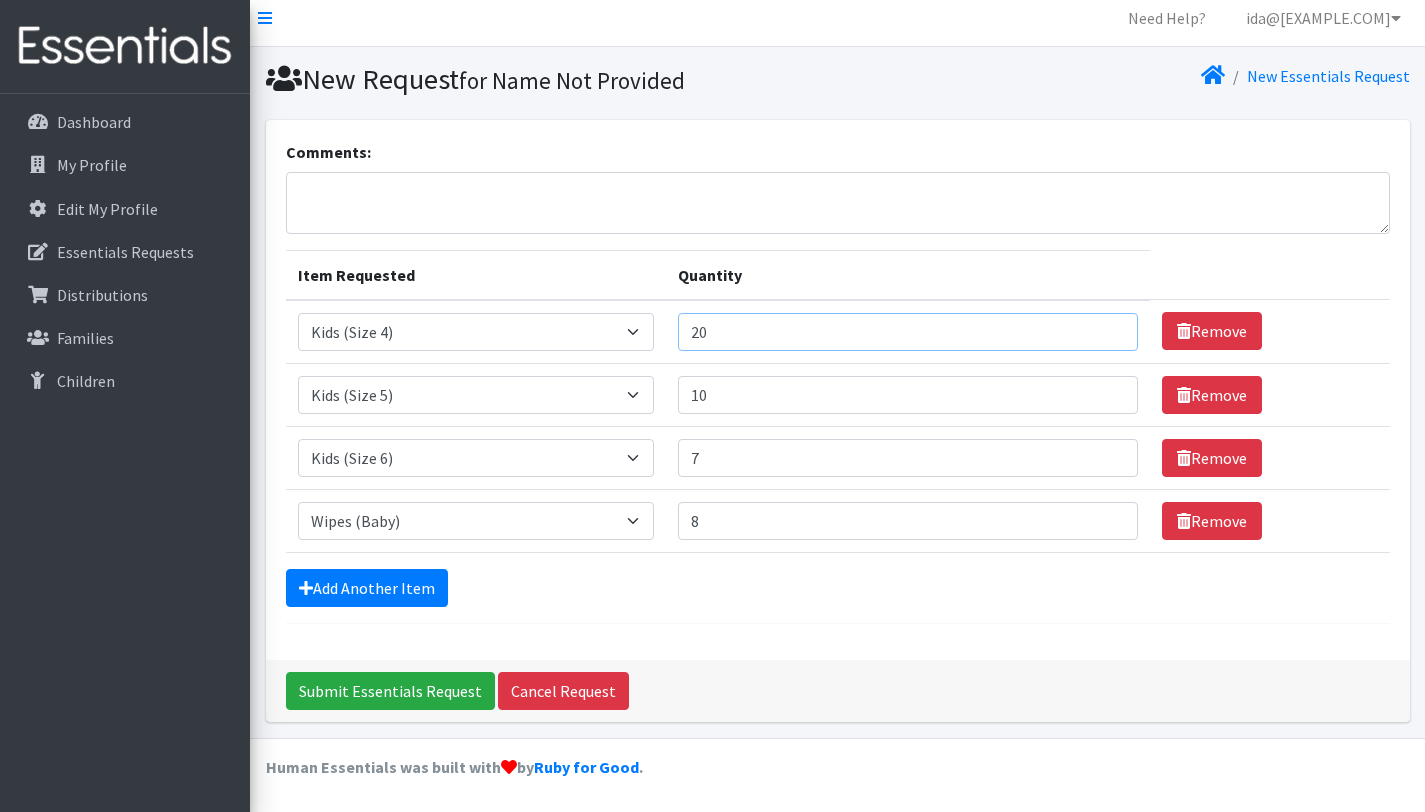 type on "2" 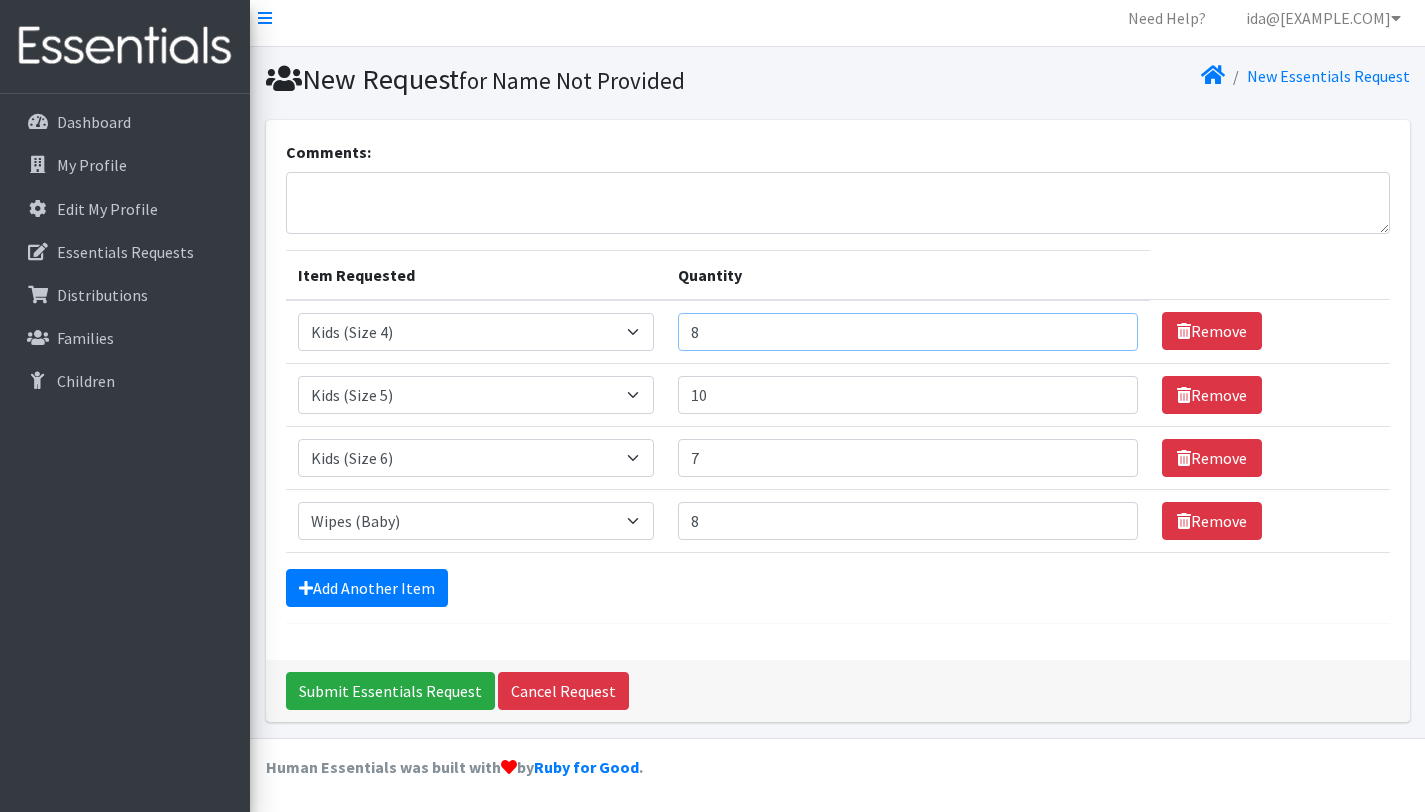 type on "8" 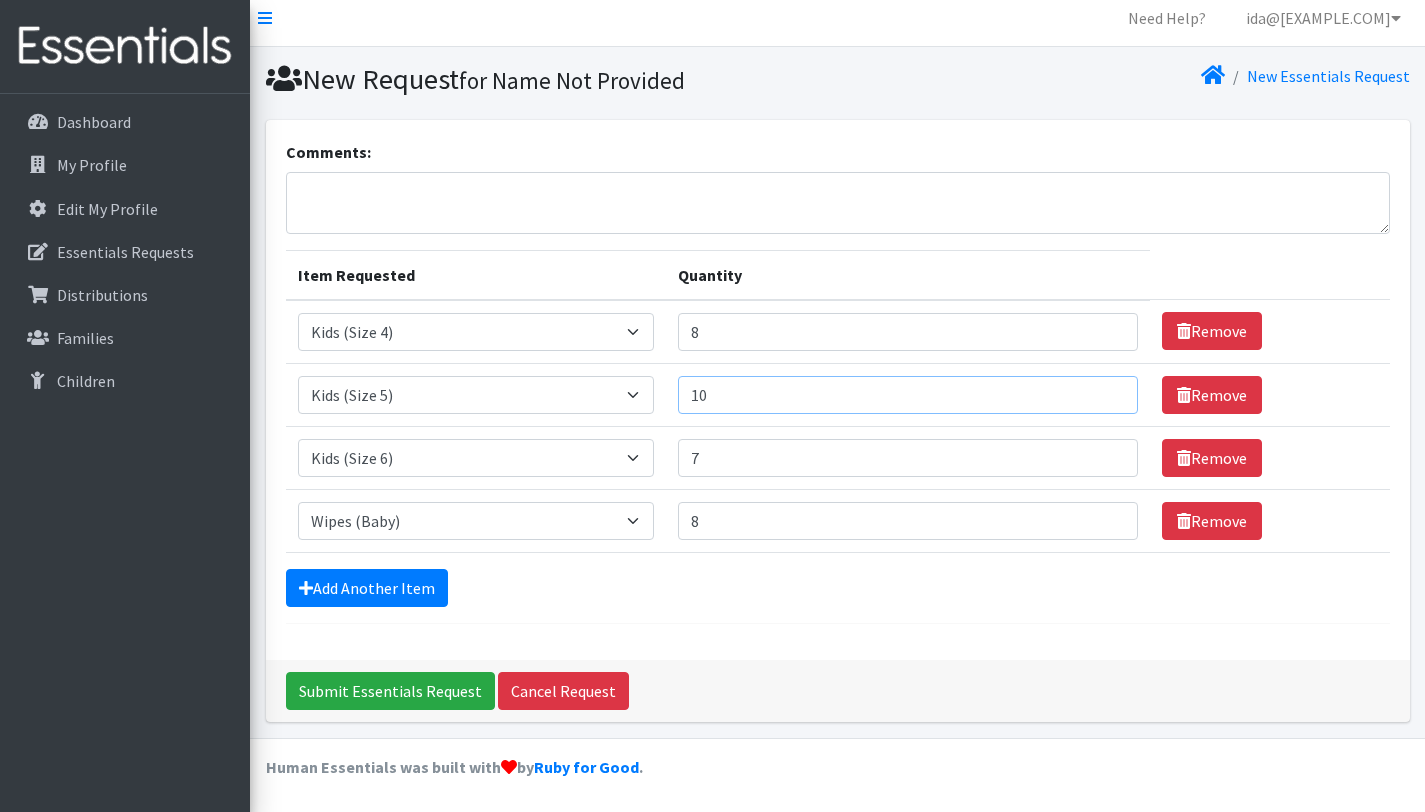 drag, startPoint x: 735, startPoint y: 392, endPoint x: 706, endPoint y: 389, distance: 29.15476 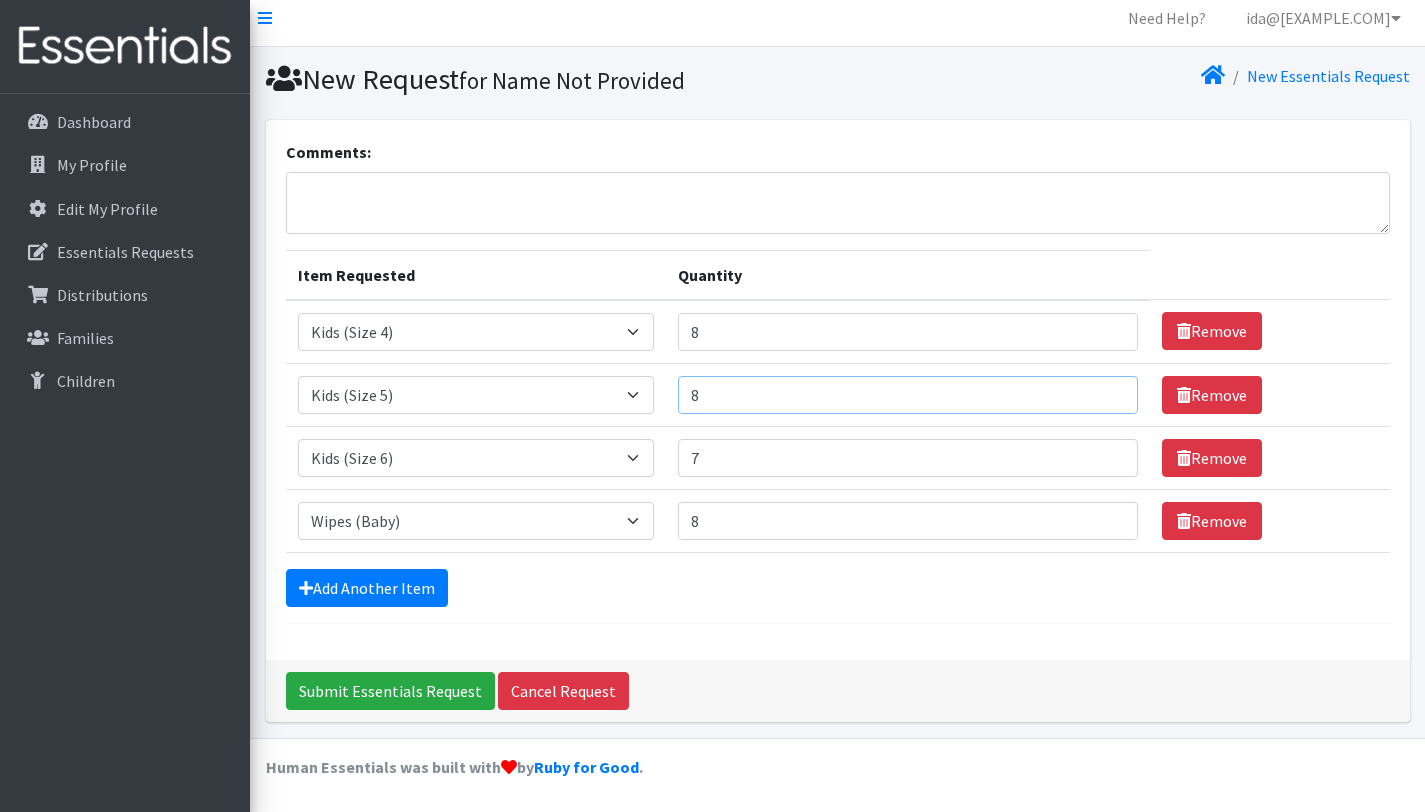 type on "8" 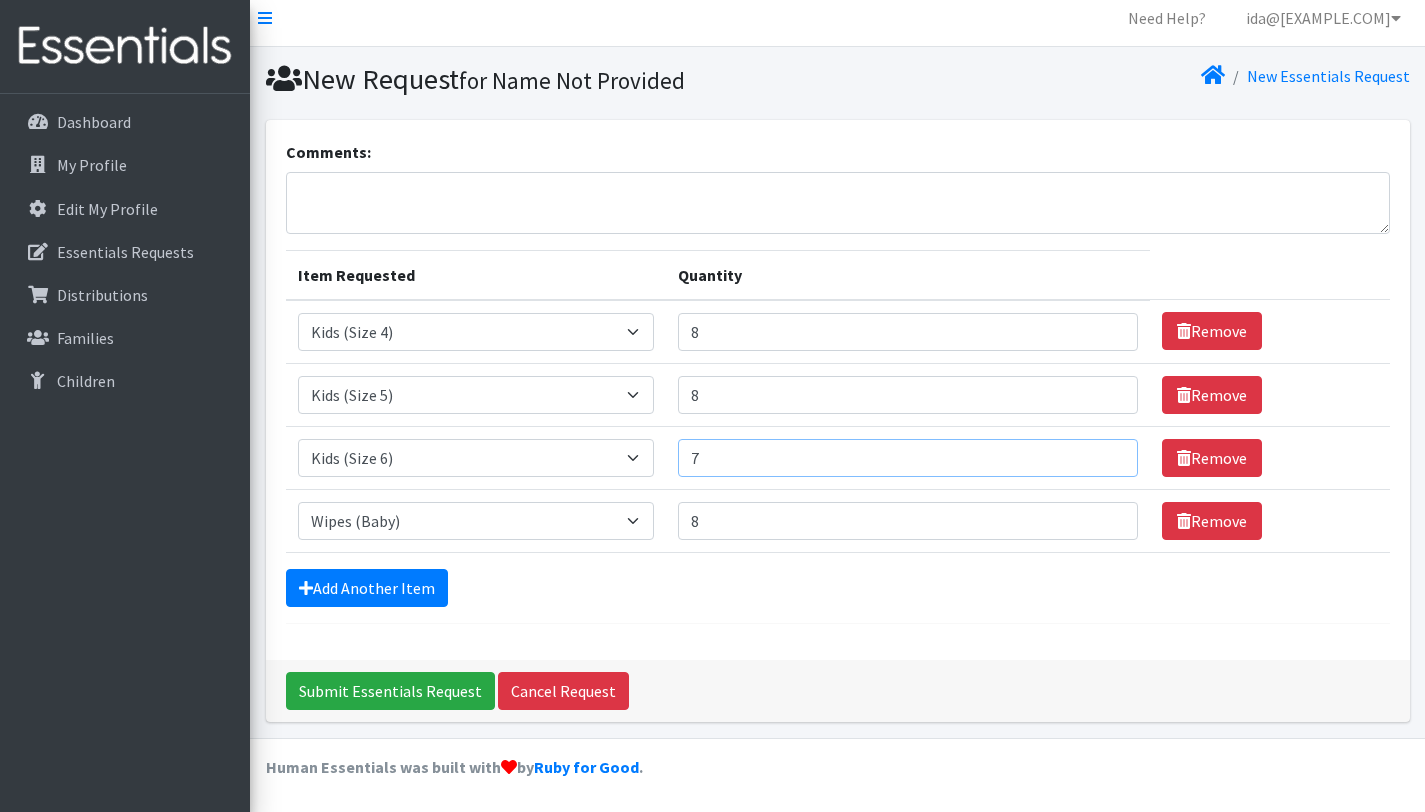 drag, startPoint x: 726, startPoint y: 453, endPoint x: 701, endPoint y: 455, distance: 25.079872 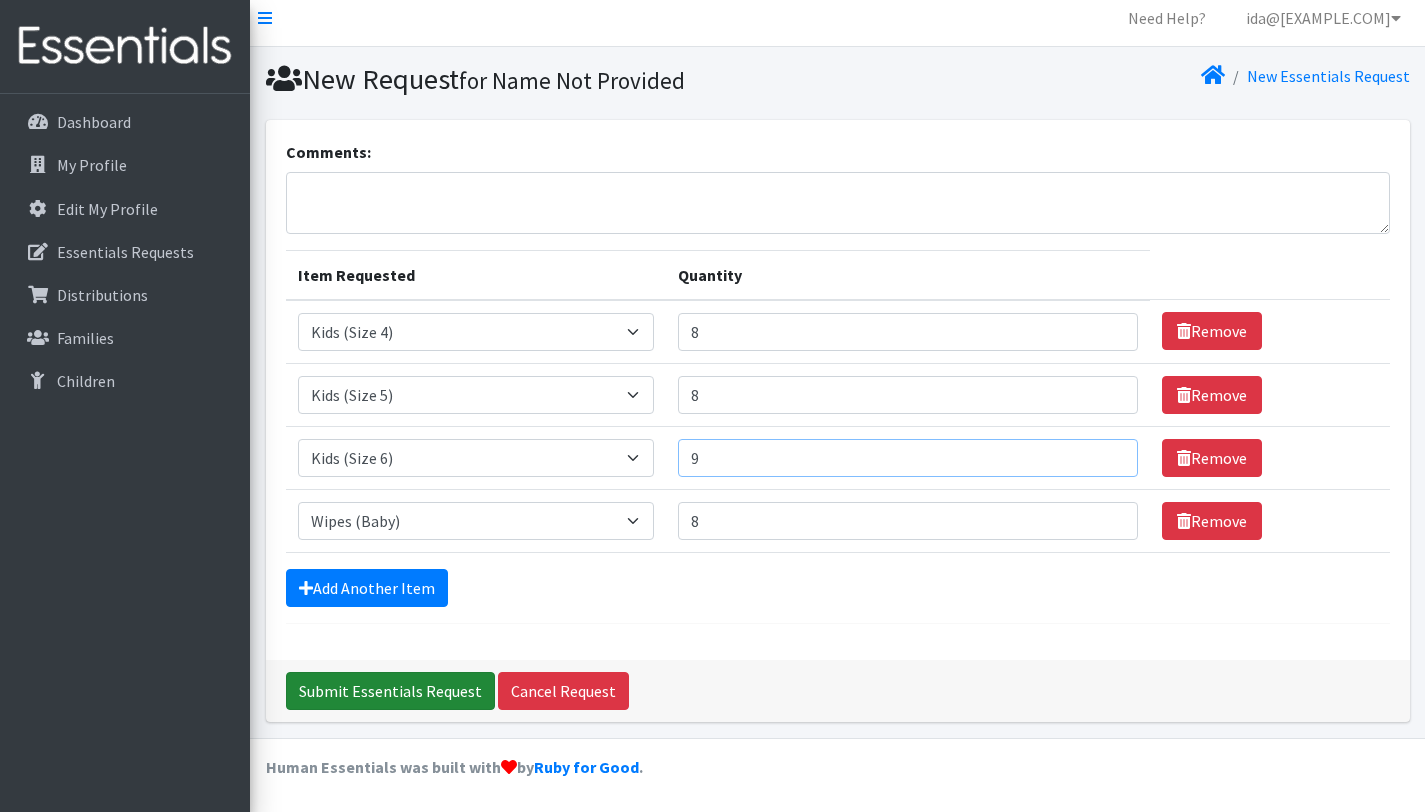 type on "9" 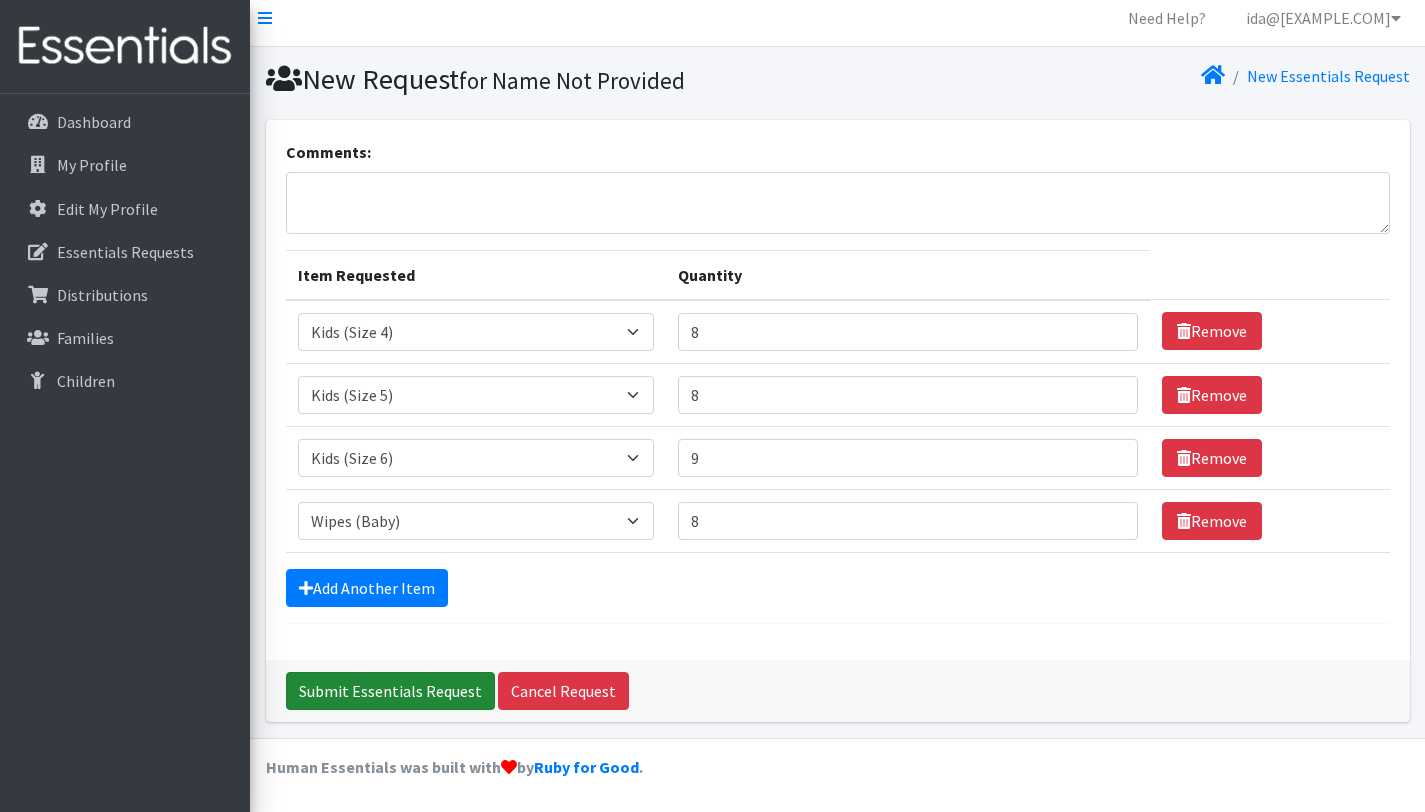 click on "Submit Essentials Request" at bounding box center (390, 691) 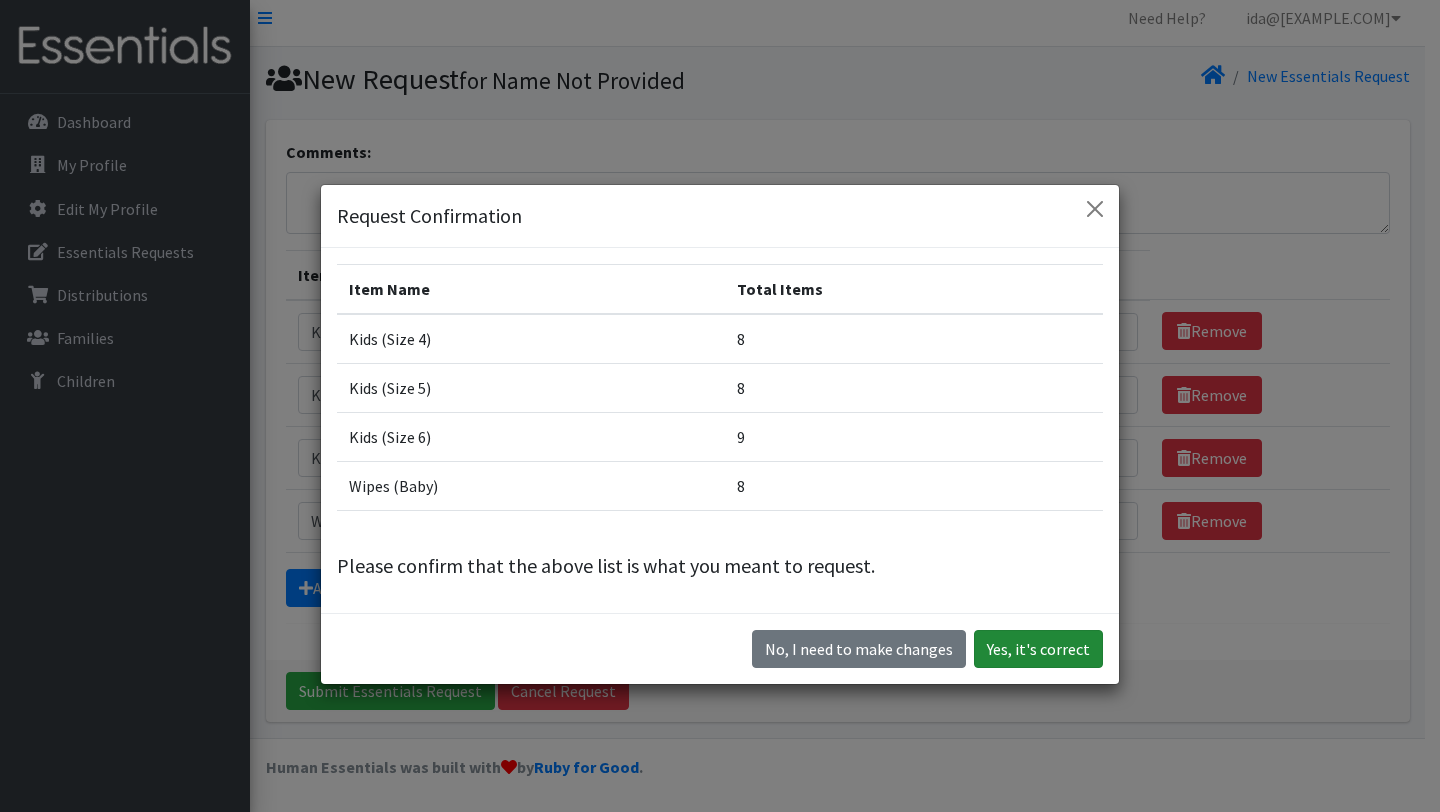 click on "Yes, it's correct" at bounding box center (1038, 649) 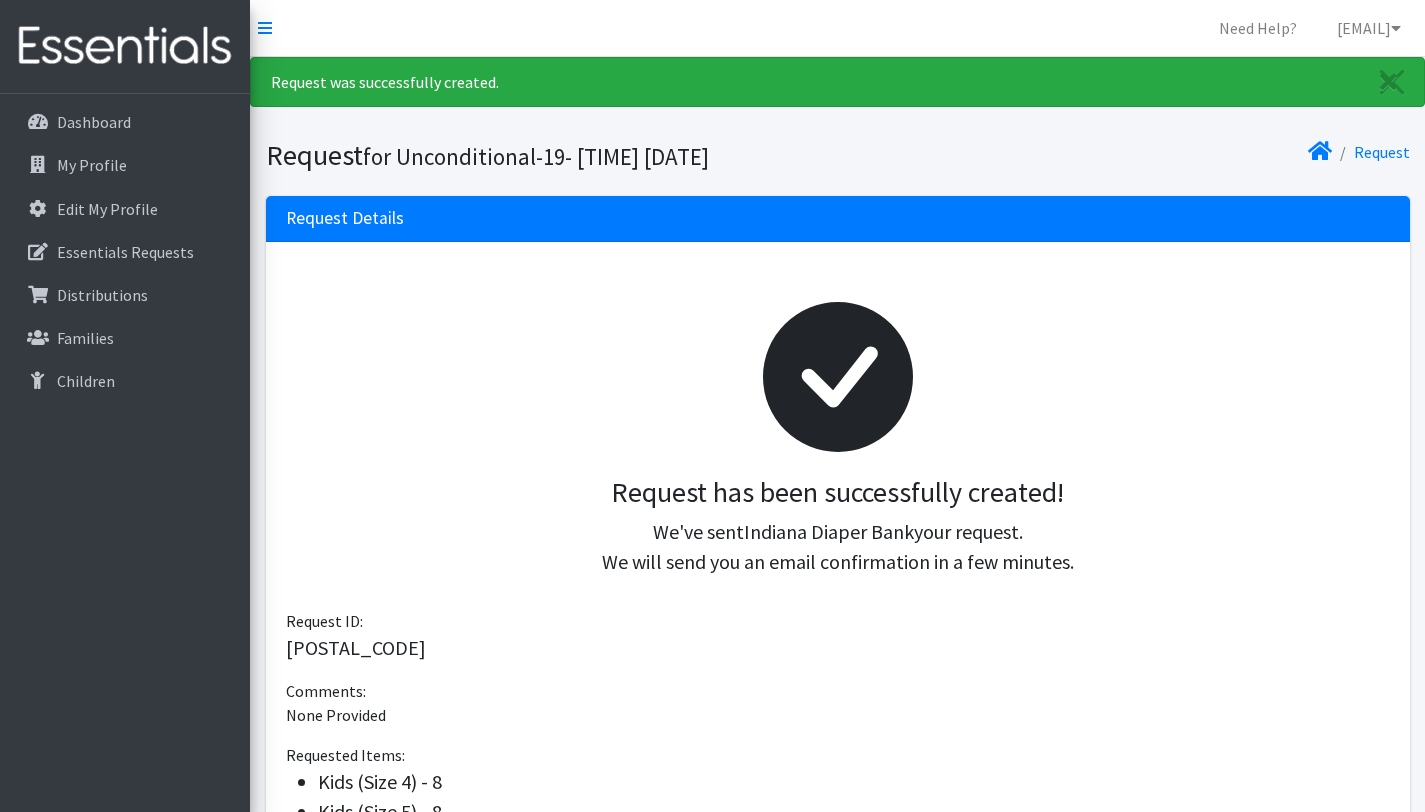 scroll, scrollTop: 0, scrollLeft: 0, axis: both 